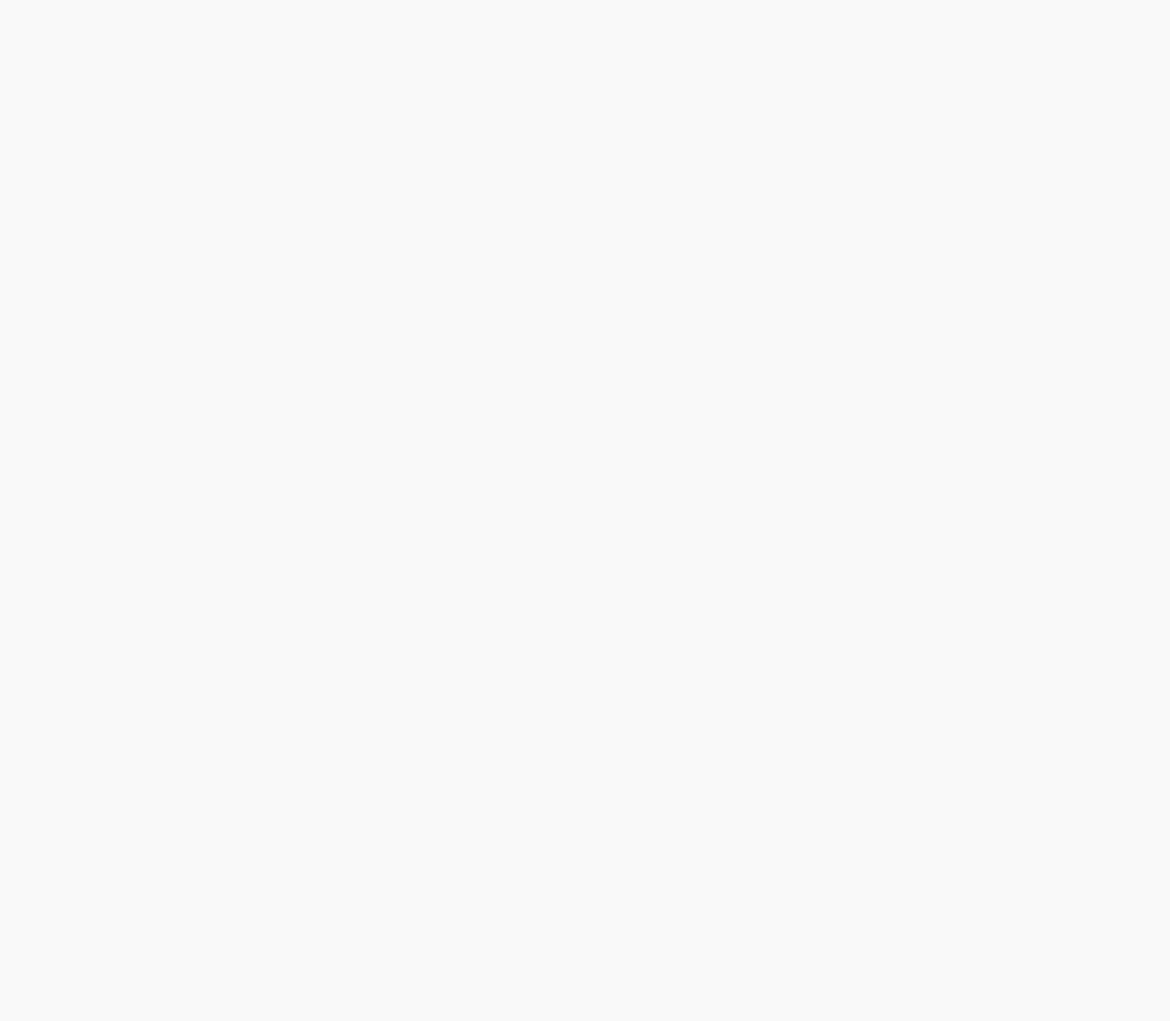 scroll, scrollTop: 0, scrollLeft: 0, axis: both 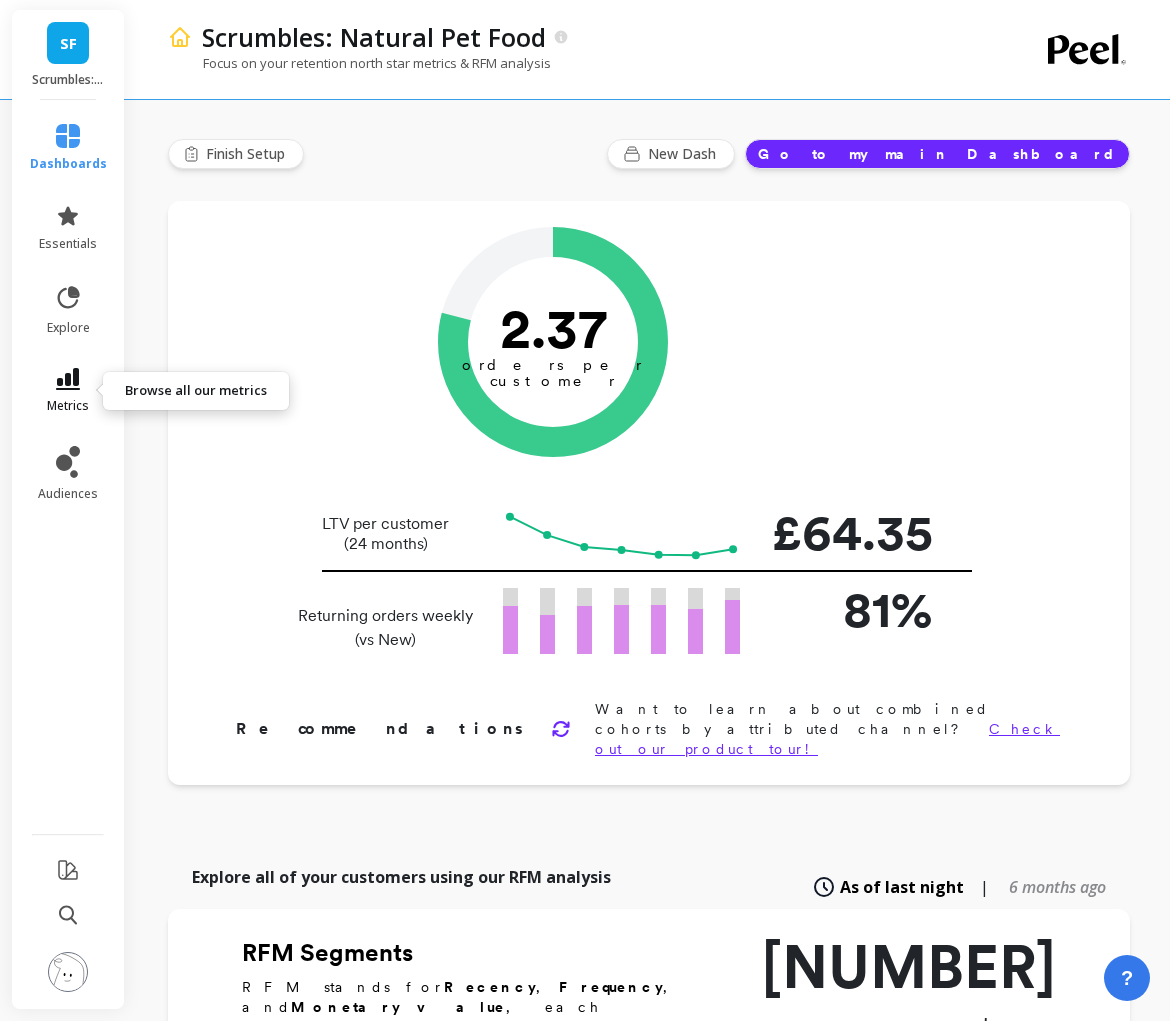 click on "metrics" at bounding box center [68, 406] 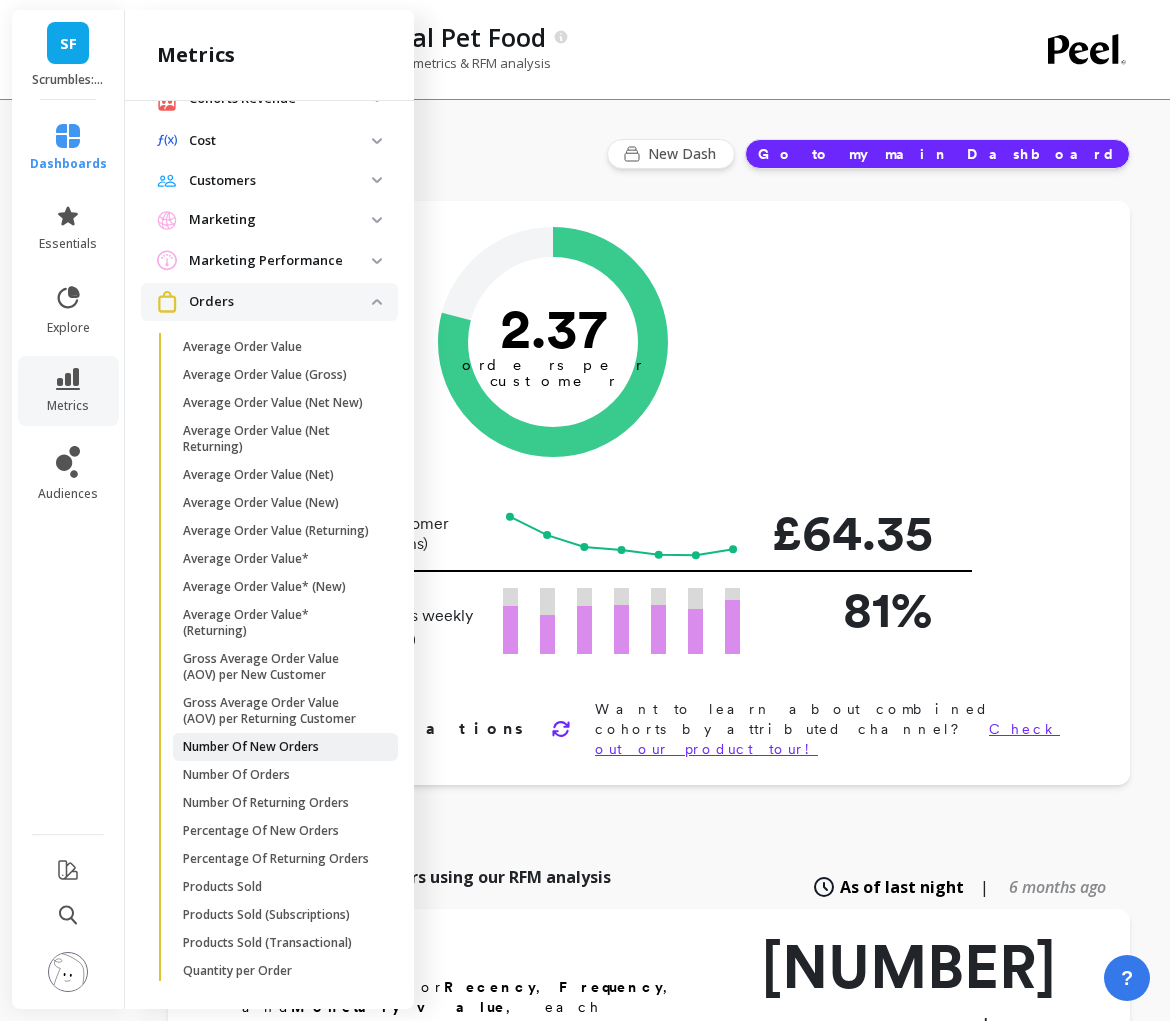scroll, scrollTop: 156, scrollLeft: 0, axis: vertical 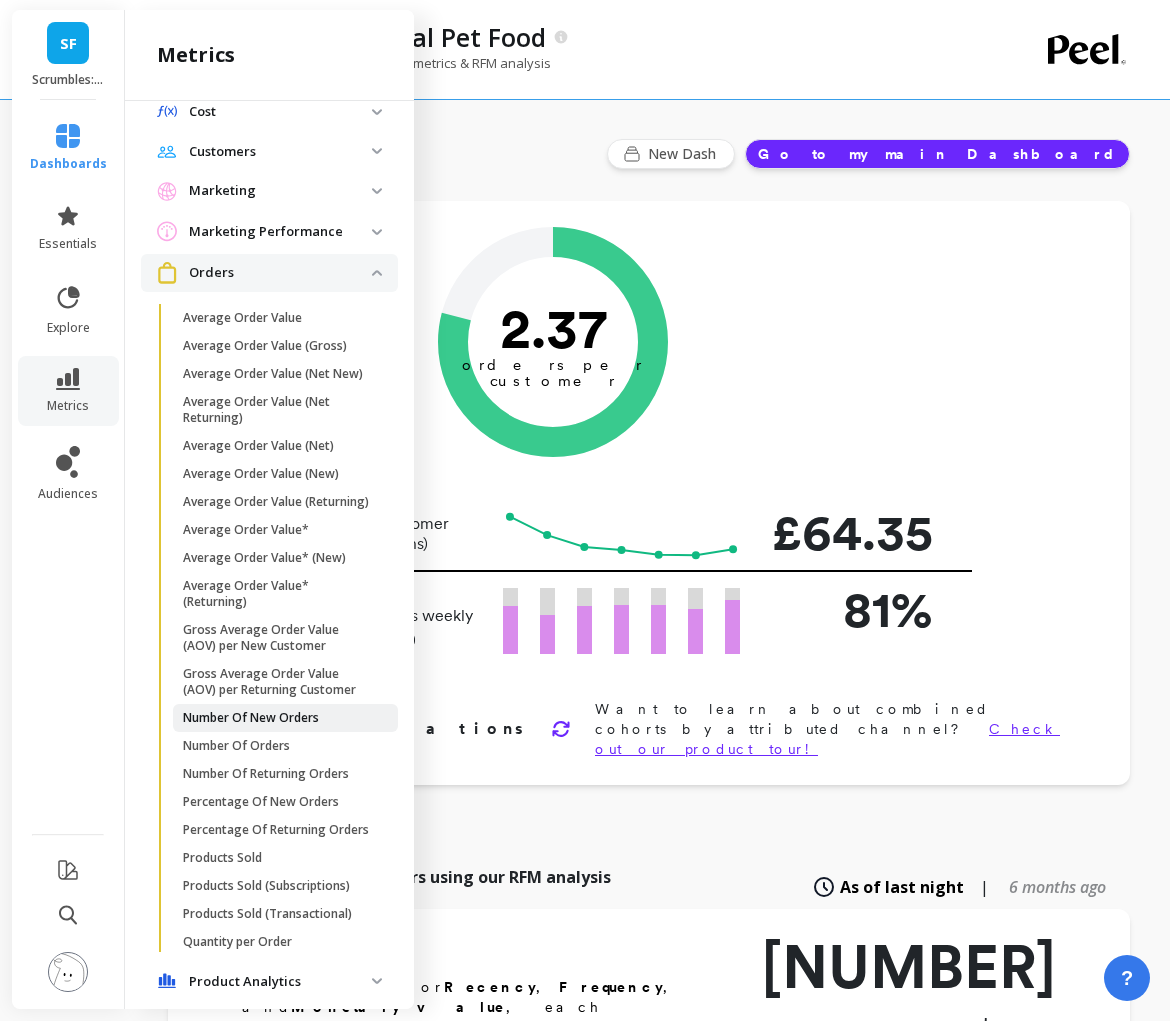 click on "Number Of New Orders" at bounding box center (251, 718) 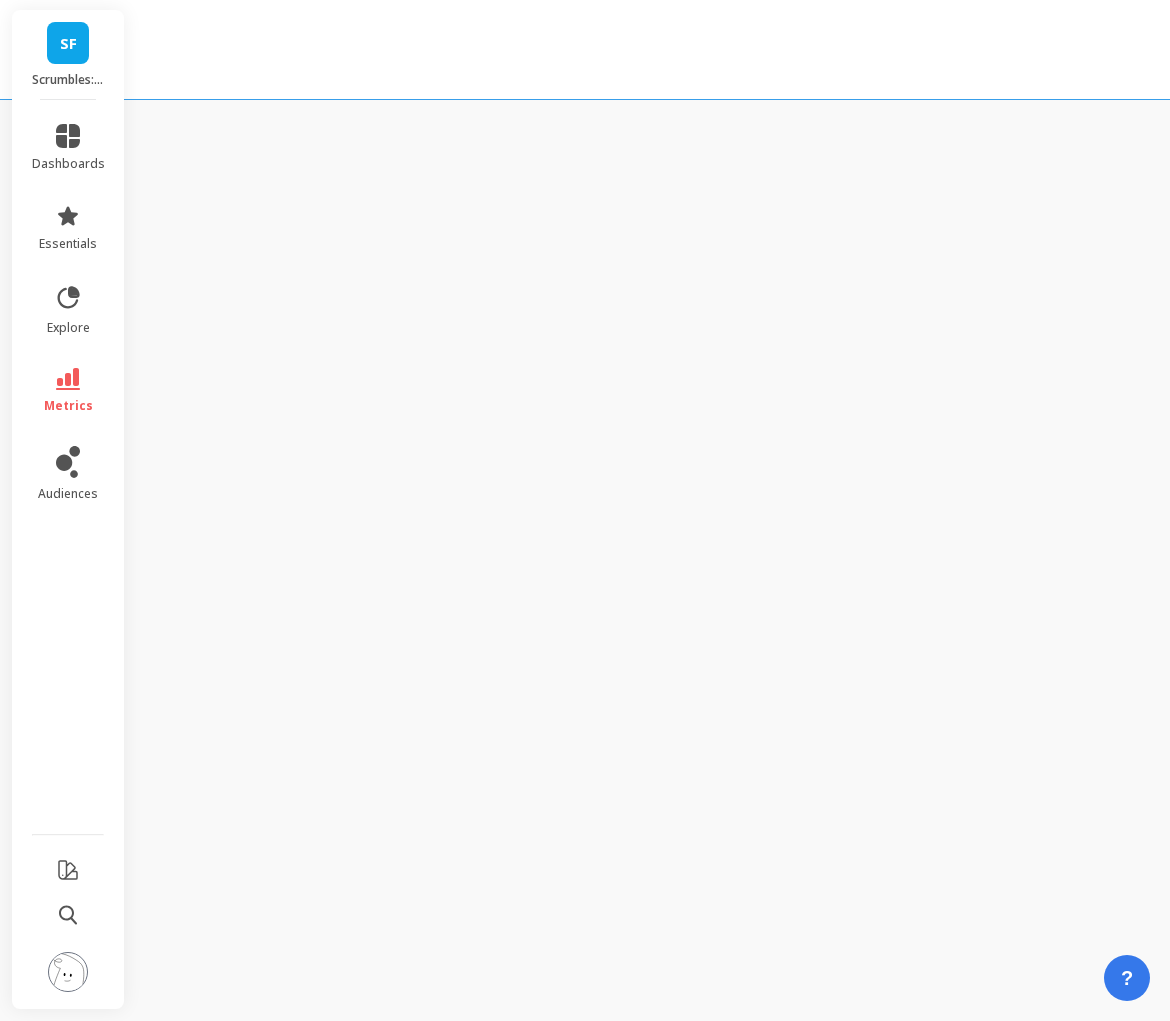 scroll, scrollTop: 0, scrollLeft: 0, axis: both 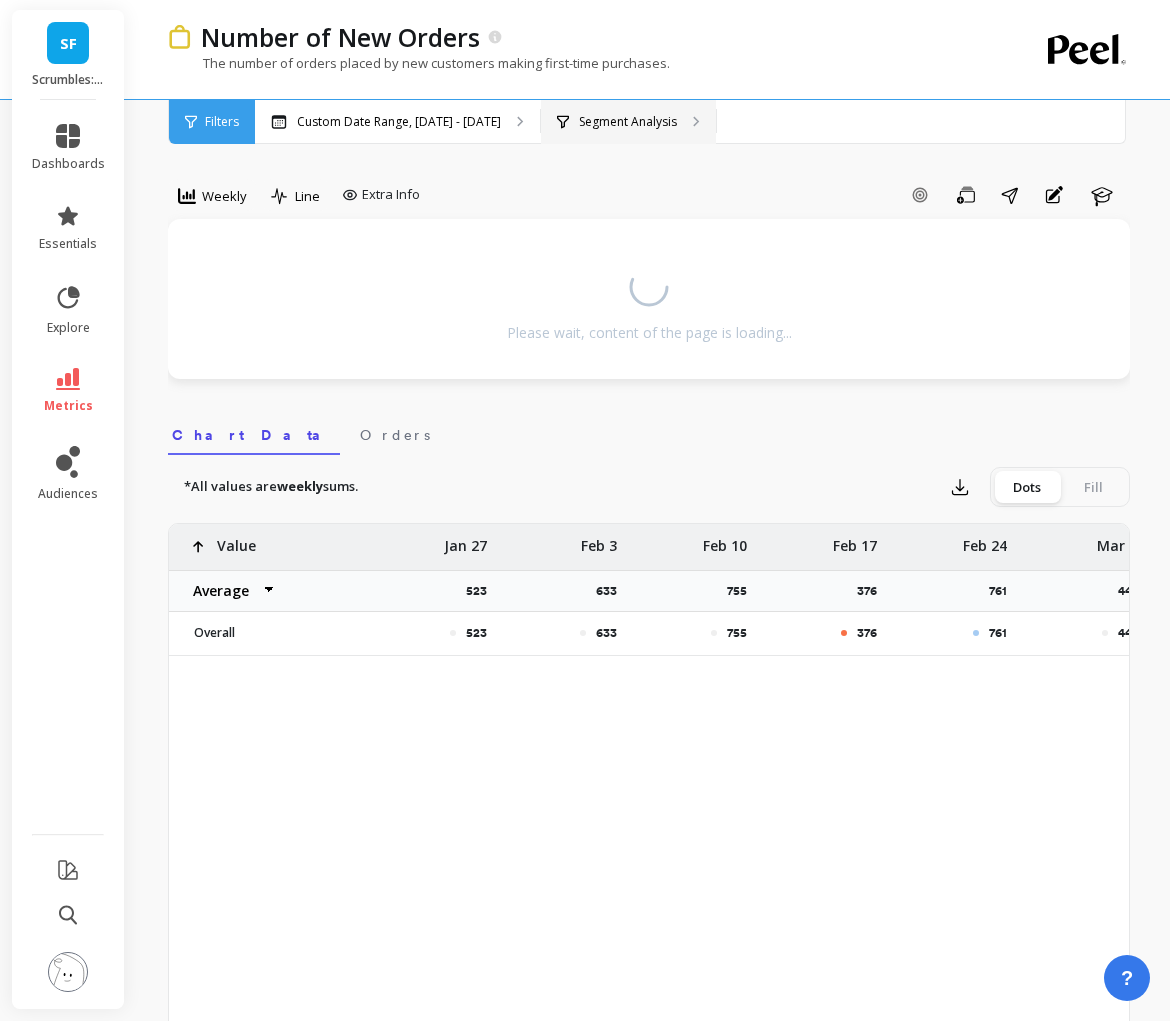 click on "Segment Analysis" at bounding box center [397, 122] 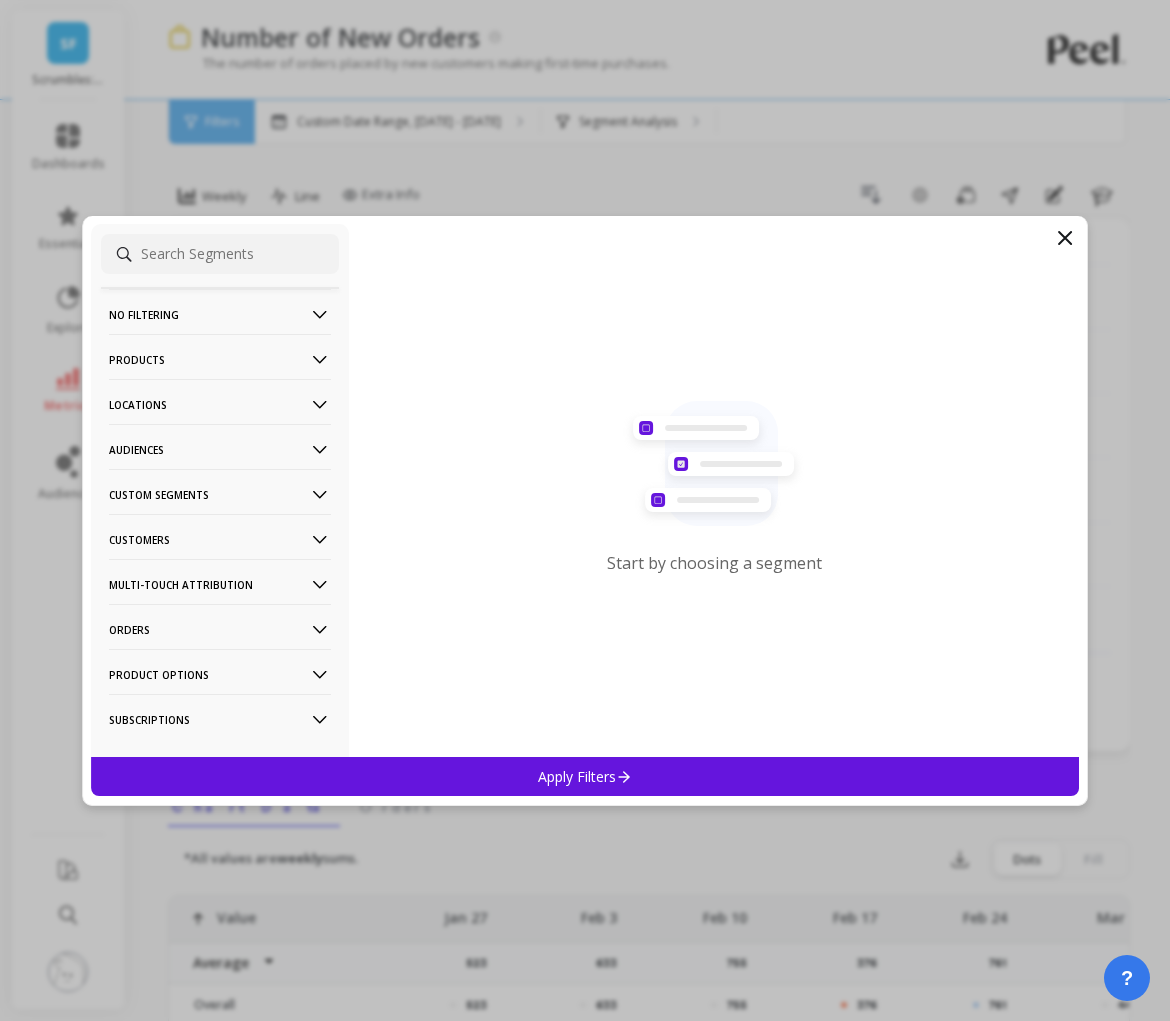 click on "Customers" at bounding box center [220, 314] 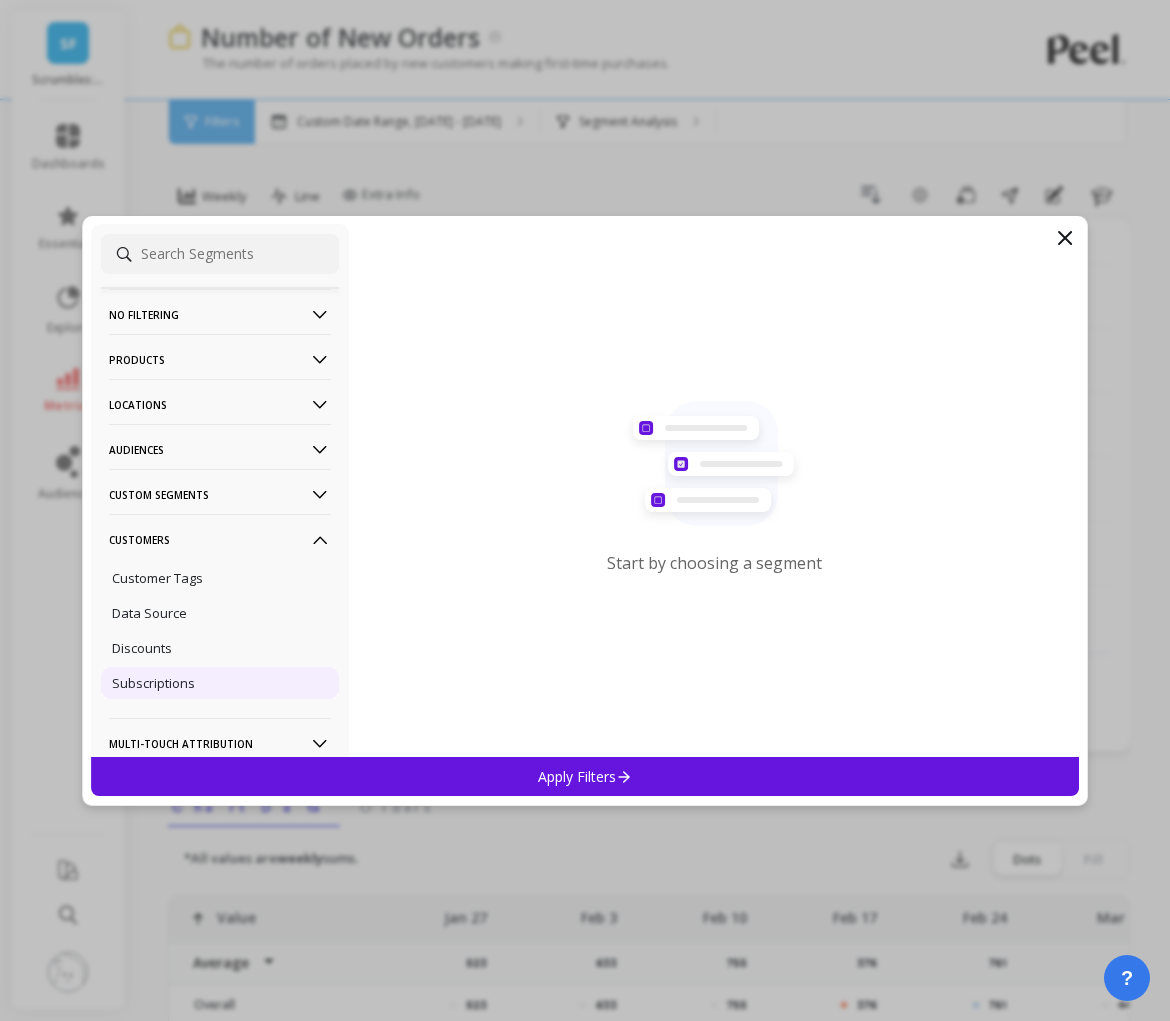click on "Subscriptions" at bounding box center (153, 683) 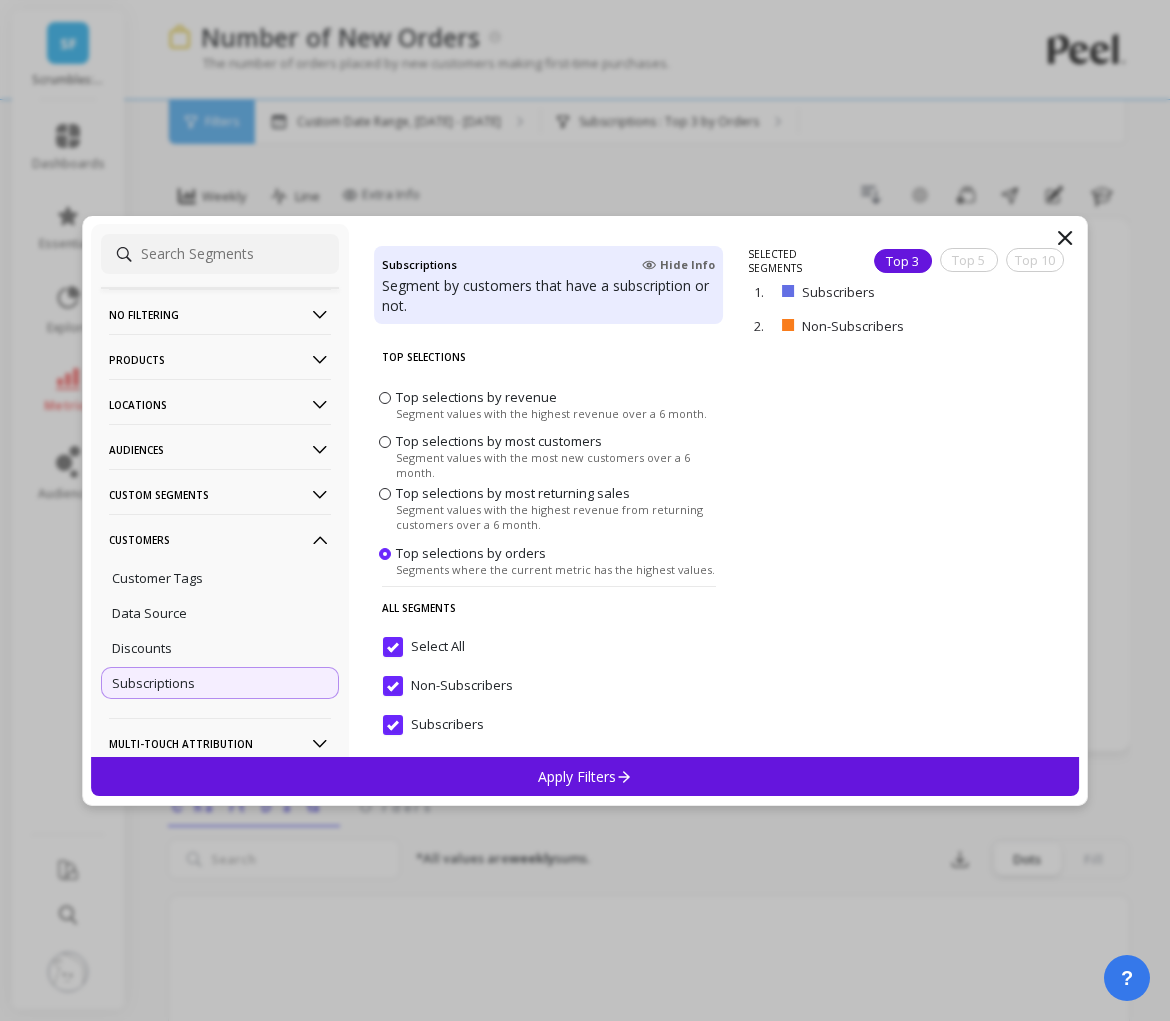 click on "Apply Filters" at bounding box center (585, 776) 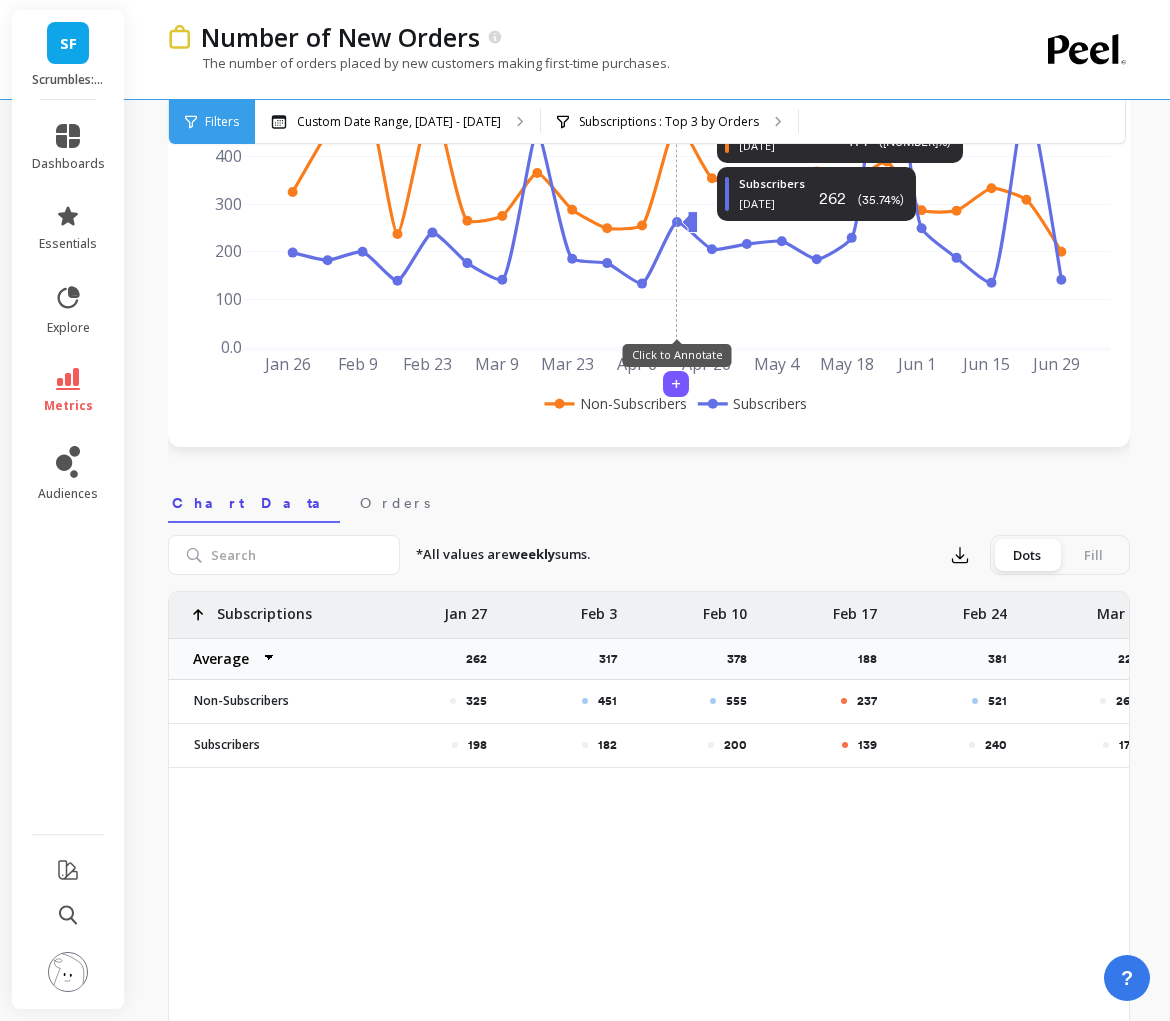 scroll, scrollTop: 364, scrollLeft: 0, axis: vertical 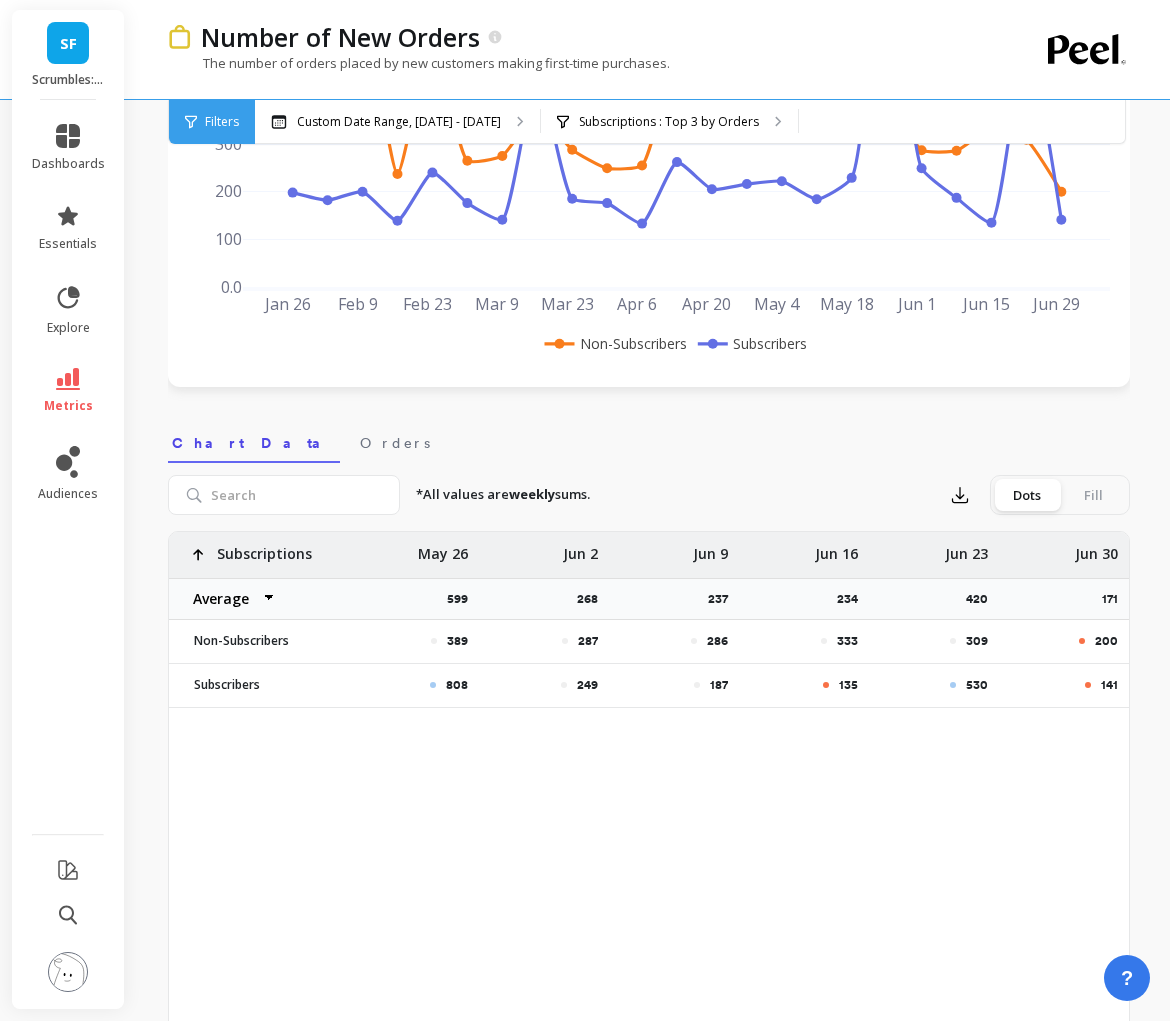 click at bounding box center [68, 379] 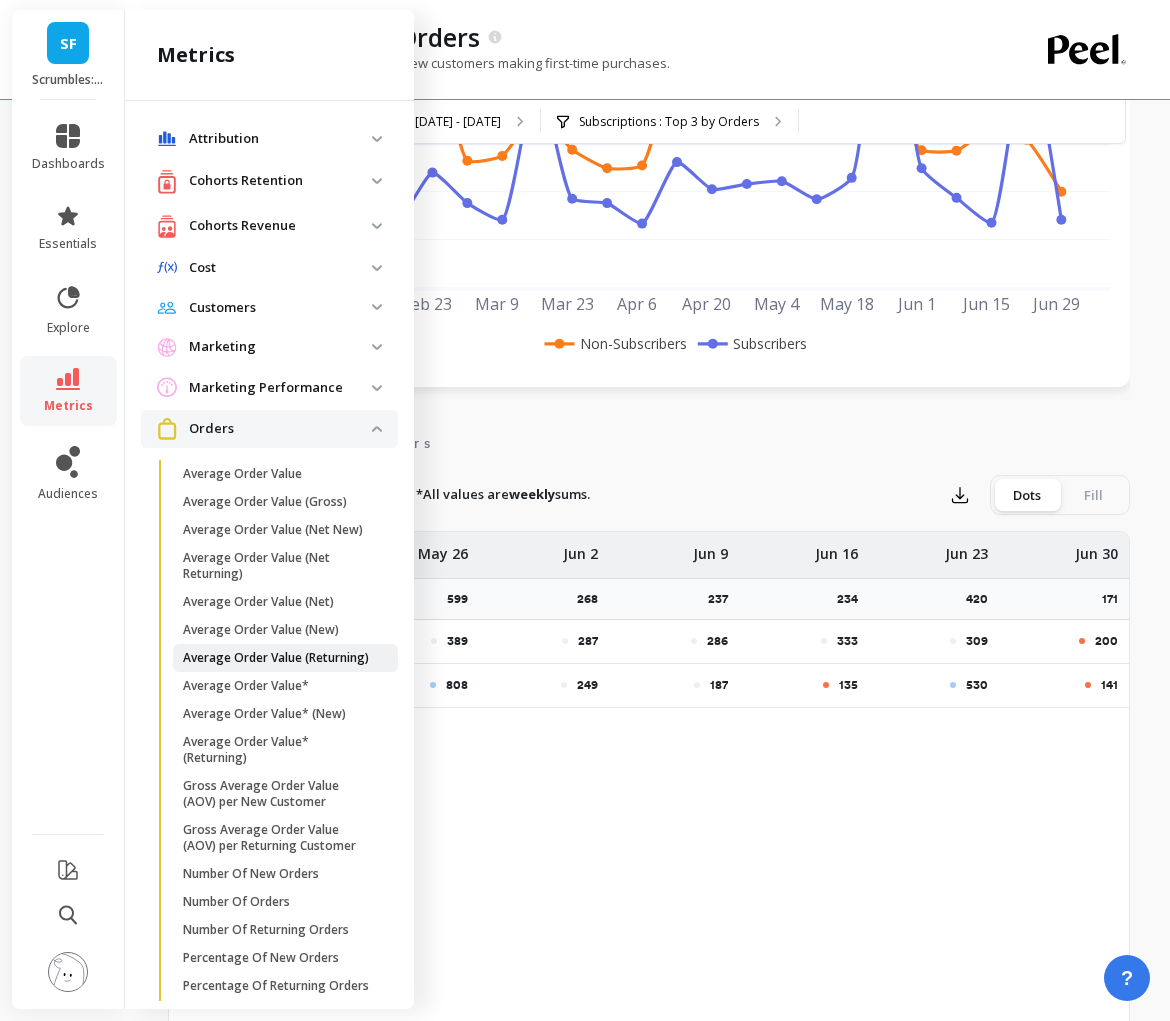 scroll, scrollTop: 156, scrollLeft: 0, axis: vertical 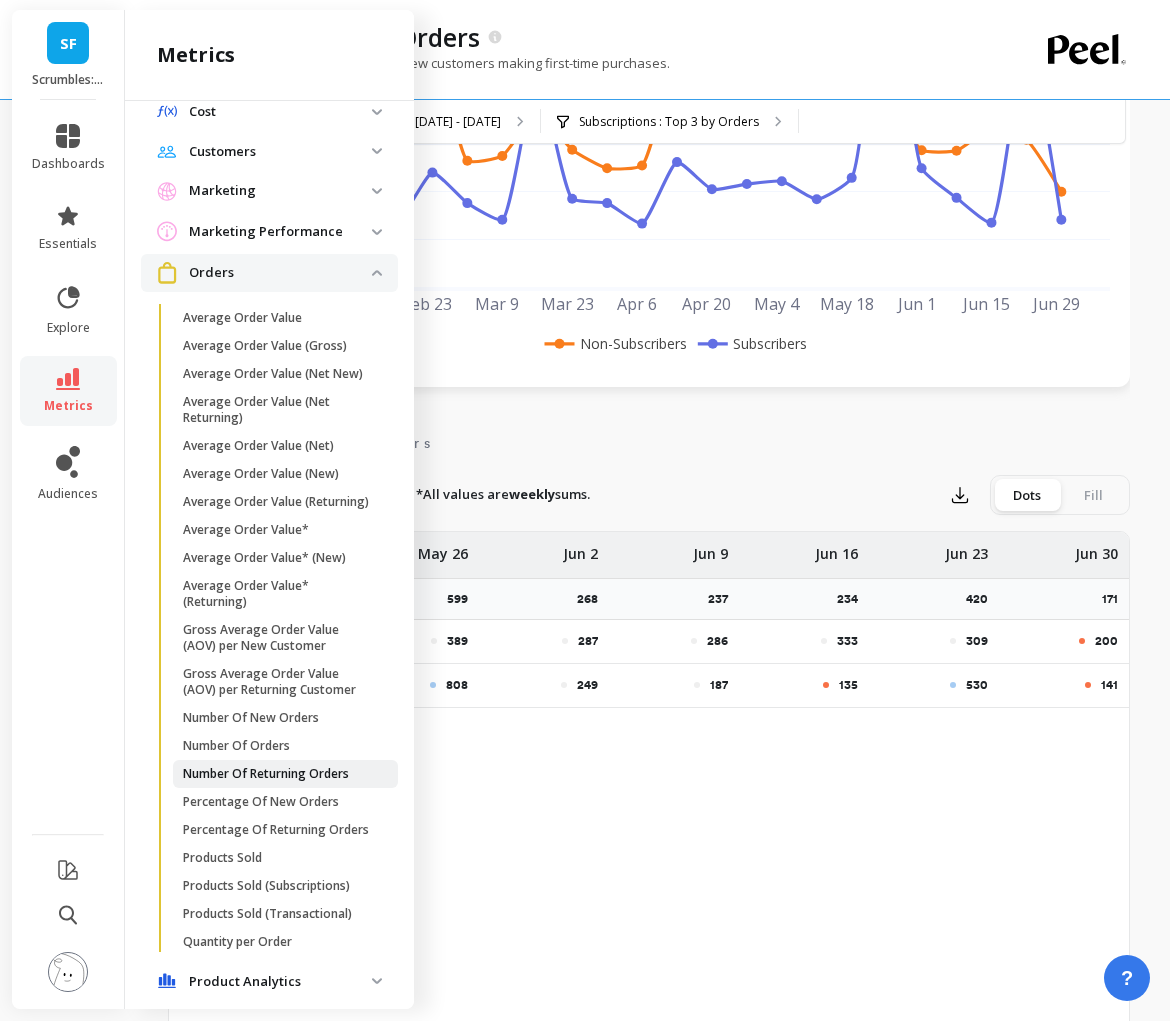 click on "Number Of Returning Orders" at bounding box center (266, 774) 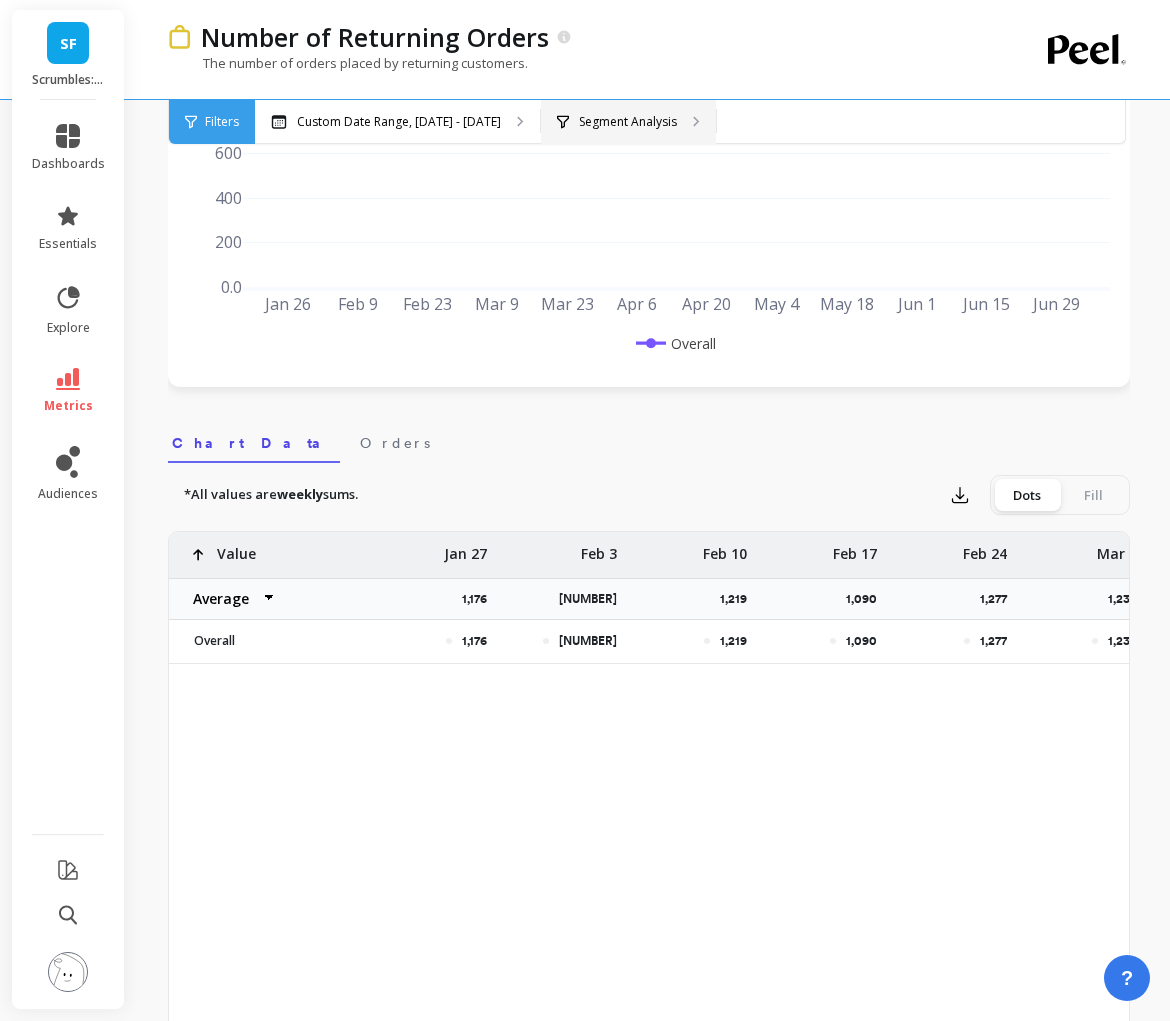 click on "Segment Analysis" at bounding box center [397, 122] 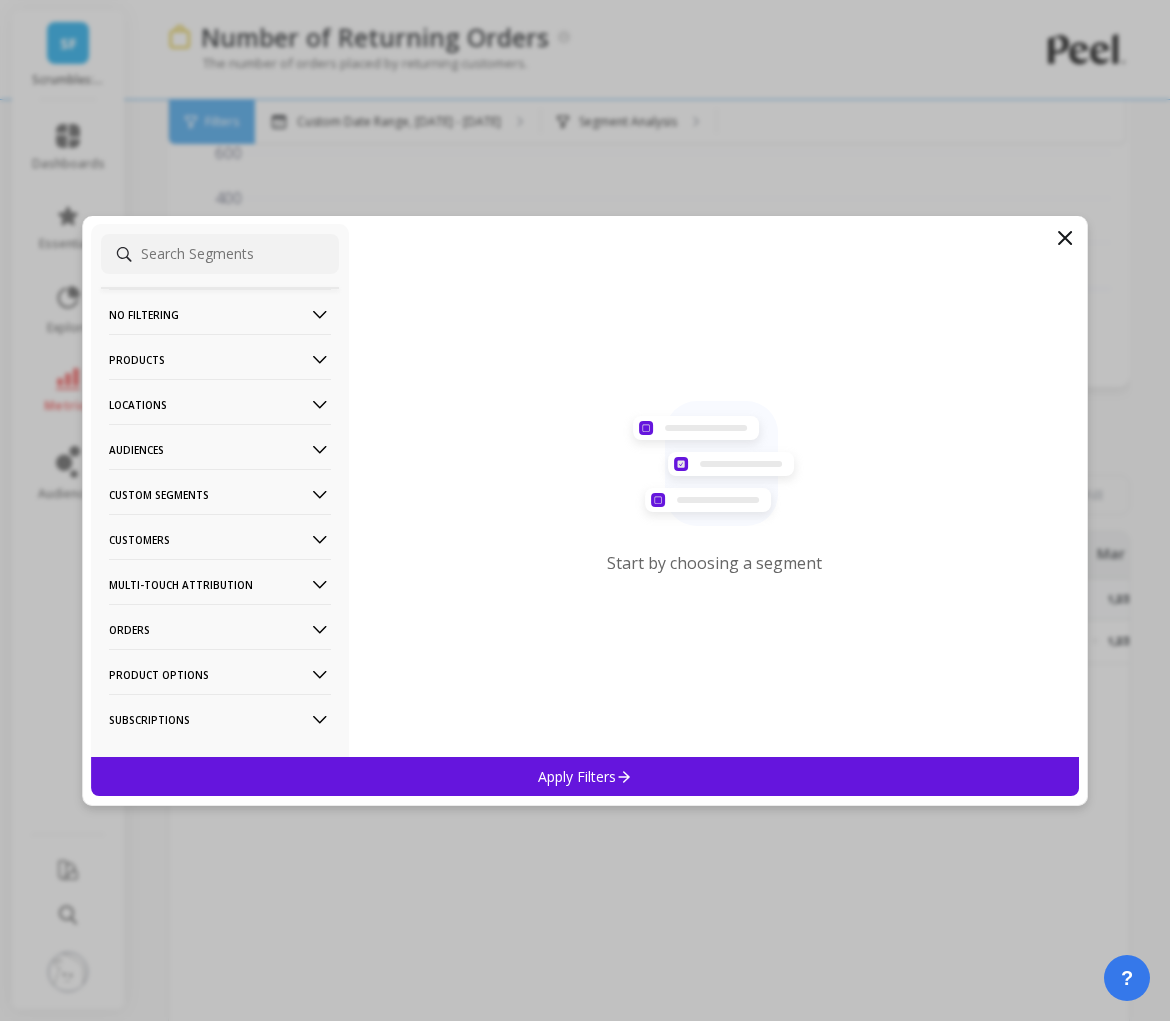 click on "Customers" at bounding box center [220, 314] 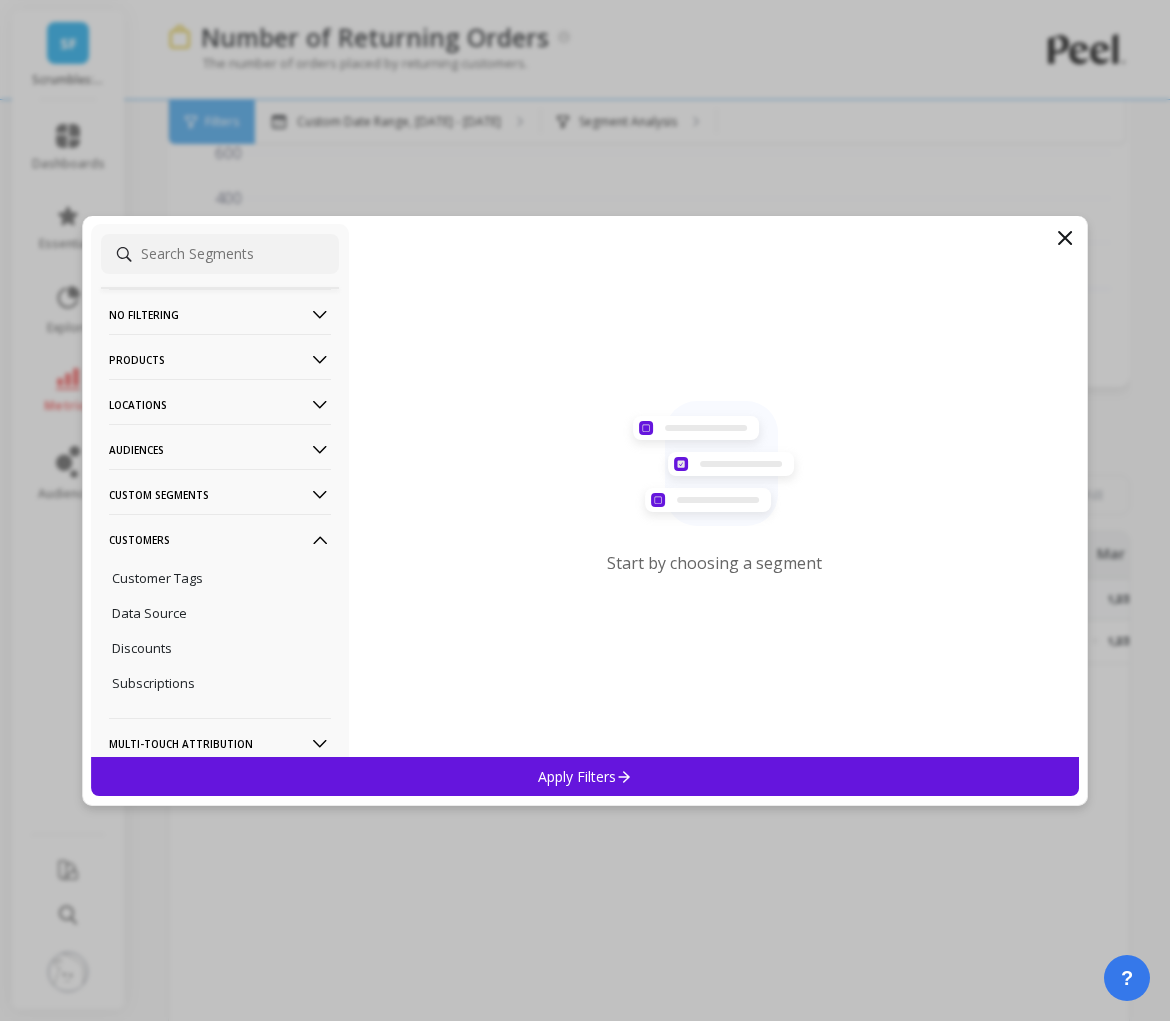click on "Customer Tags Data Source Discounts Subscriptions" at bounding box center (220, 630) 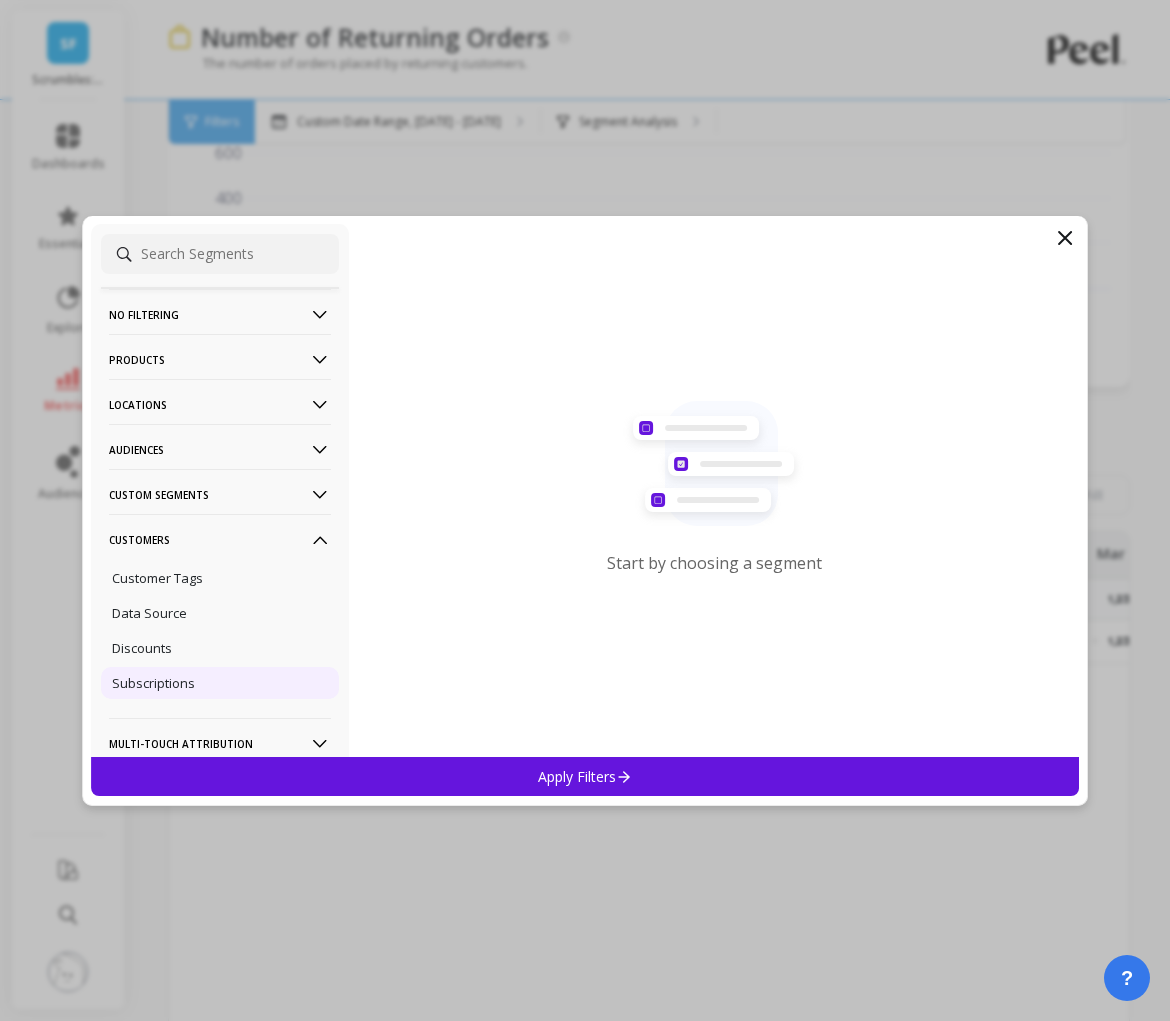 click on "Subscriptions" at bounding box center (0, 0) 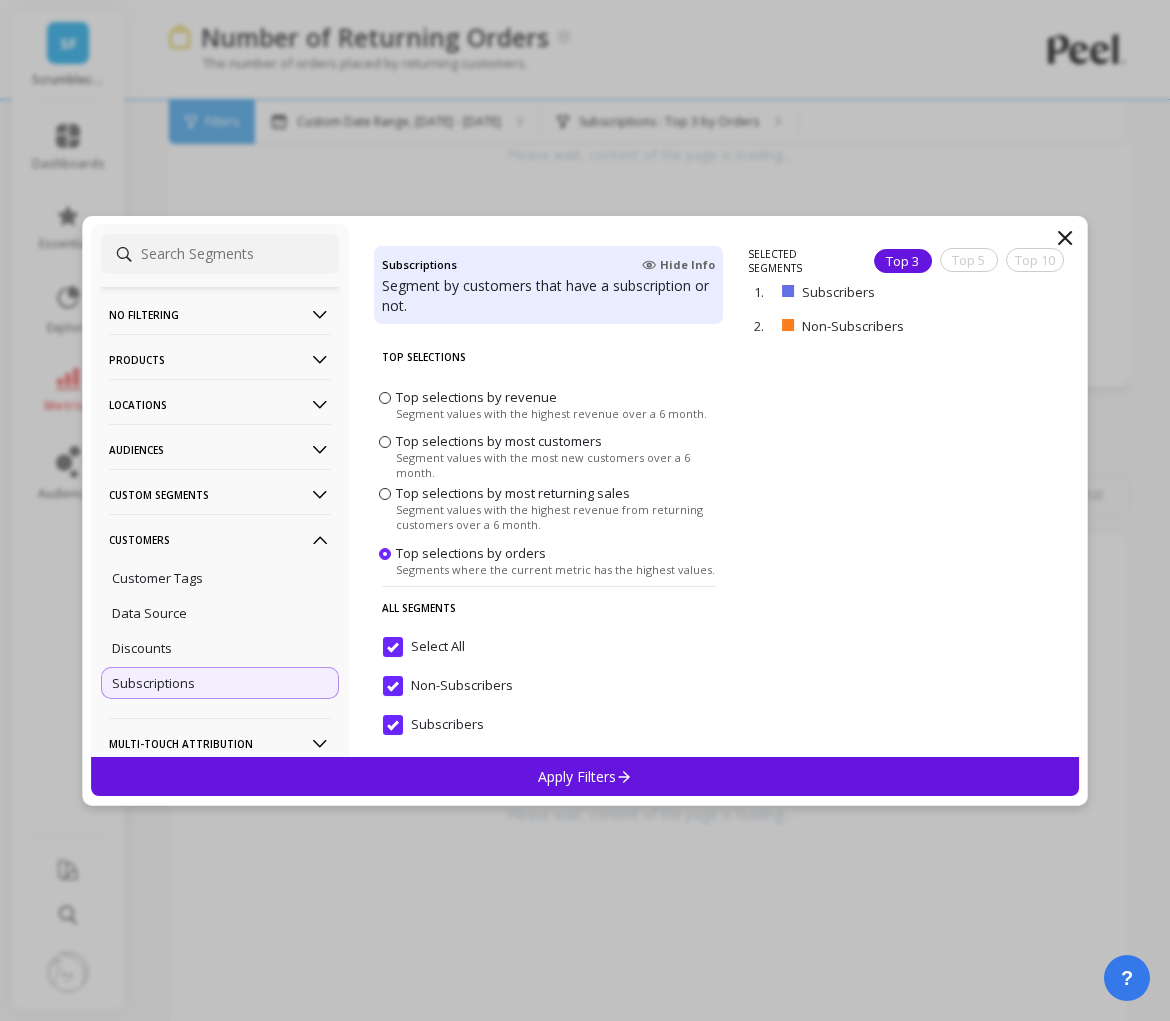click on "Apply Filters" at bounding box center (585, 776) 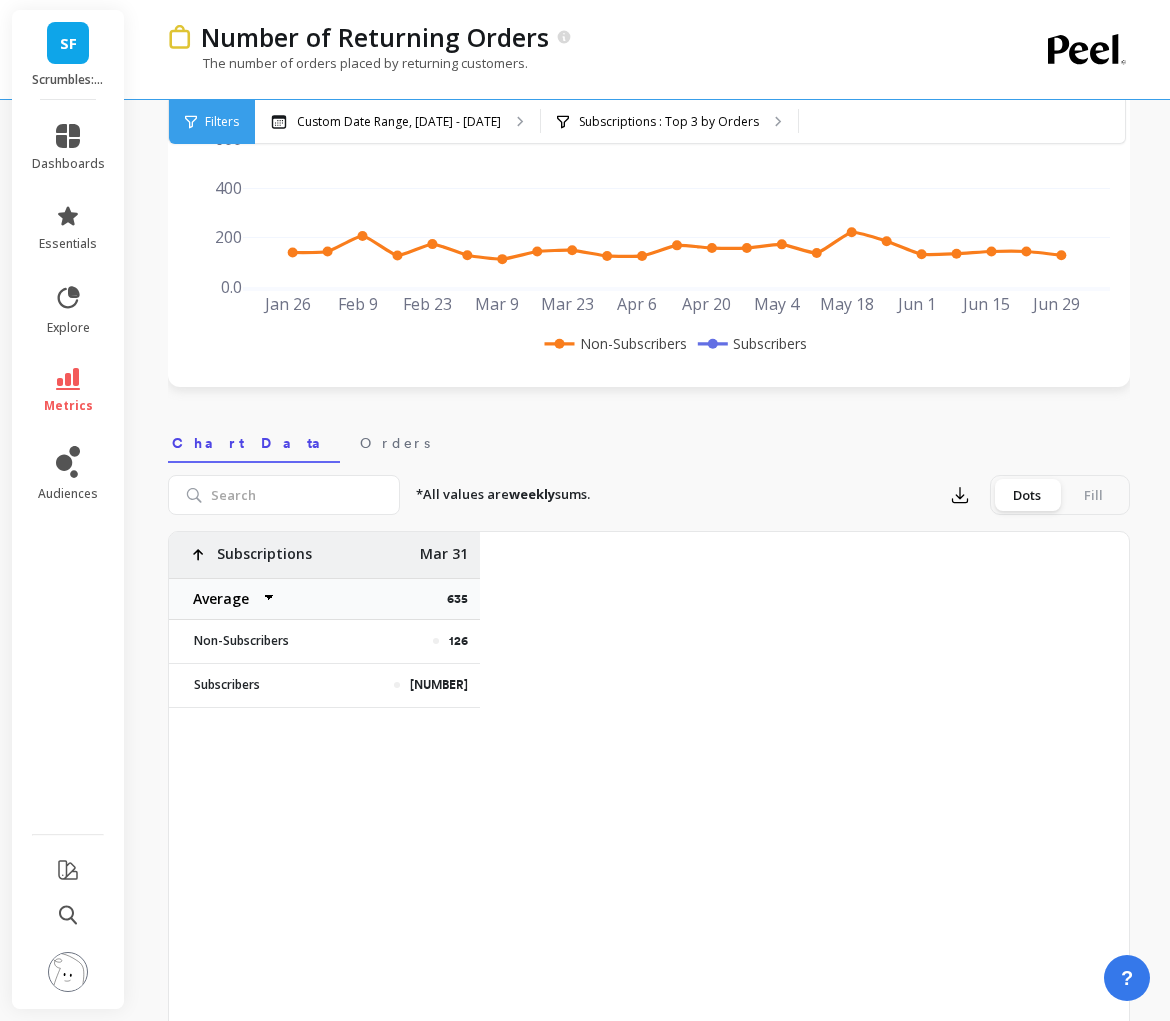 scroll, scrollTop: 0, scrollLeft: 2229, axis: horizontal 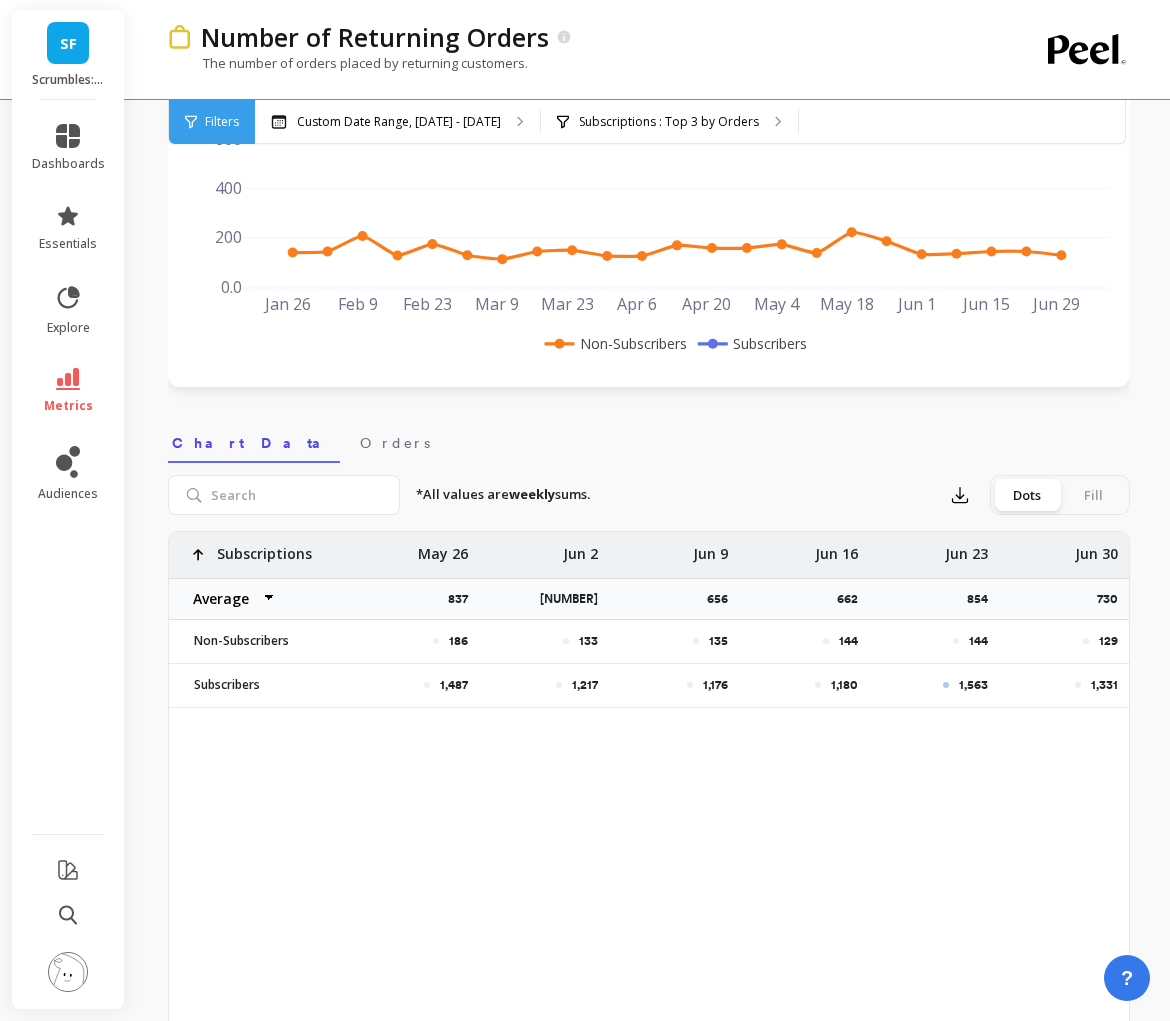 click on "metrics" at bounding box center (68, 391) 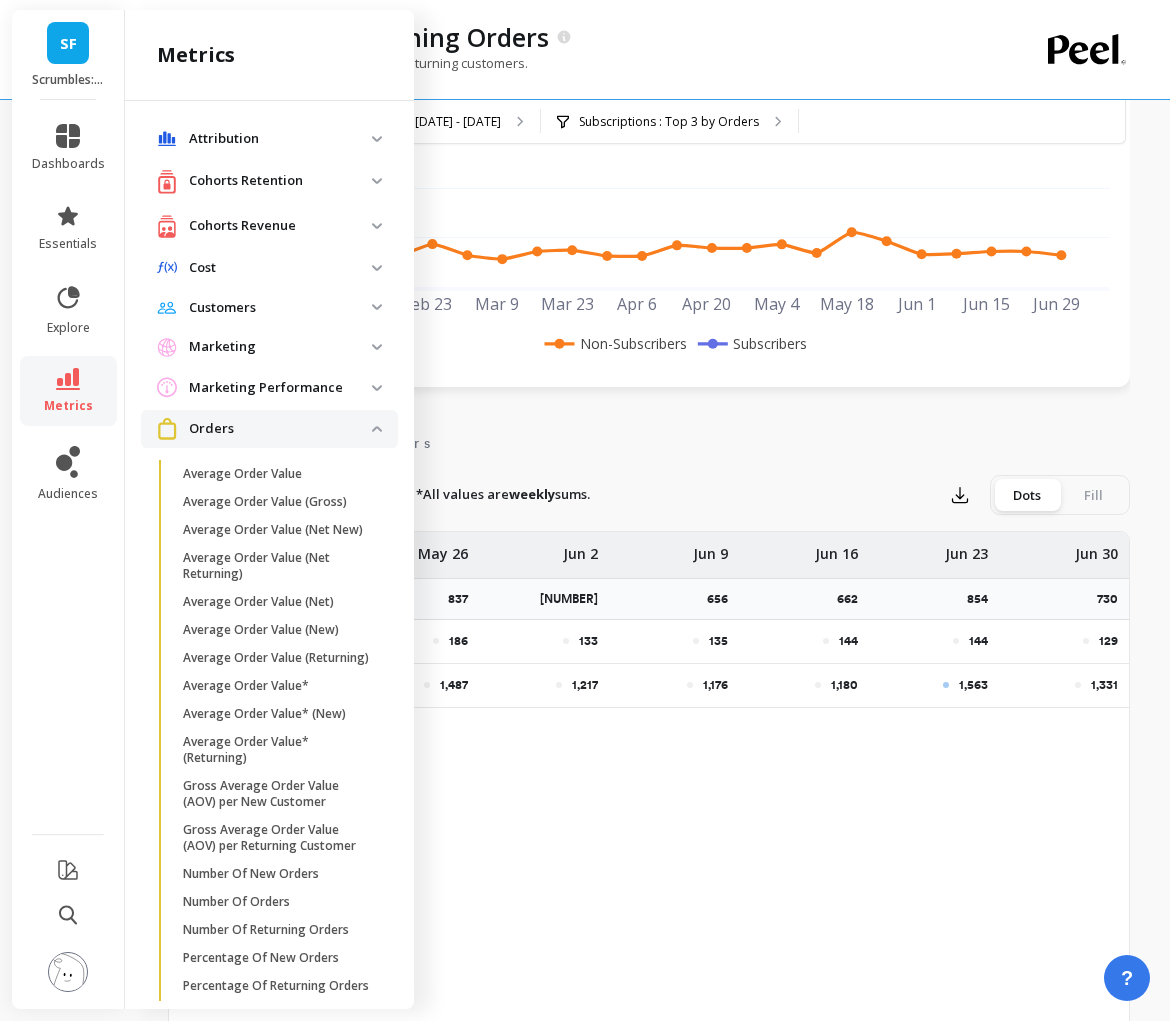 scroll, scrollTop: 156, scrollLeft: 0, axis: vertical 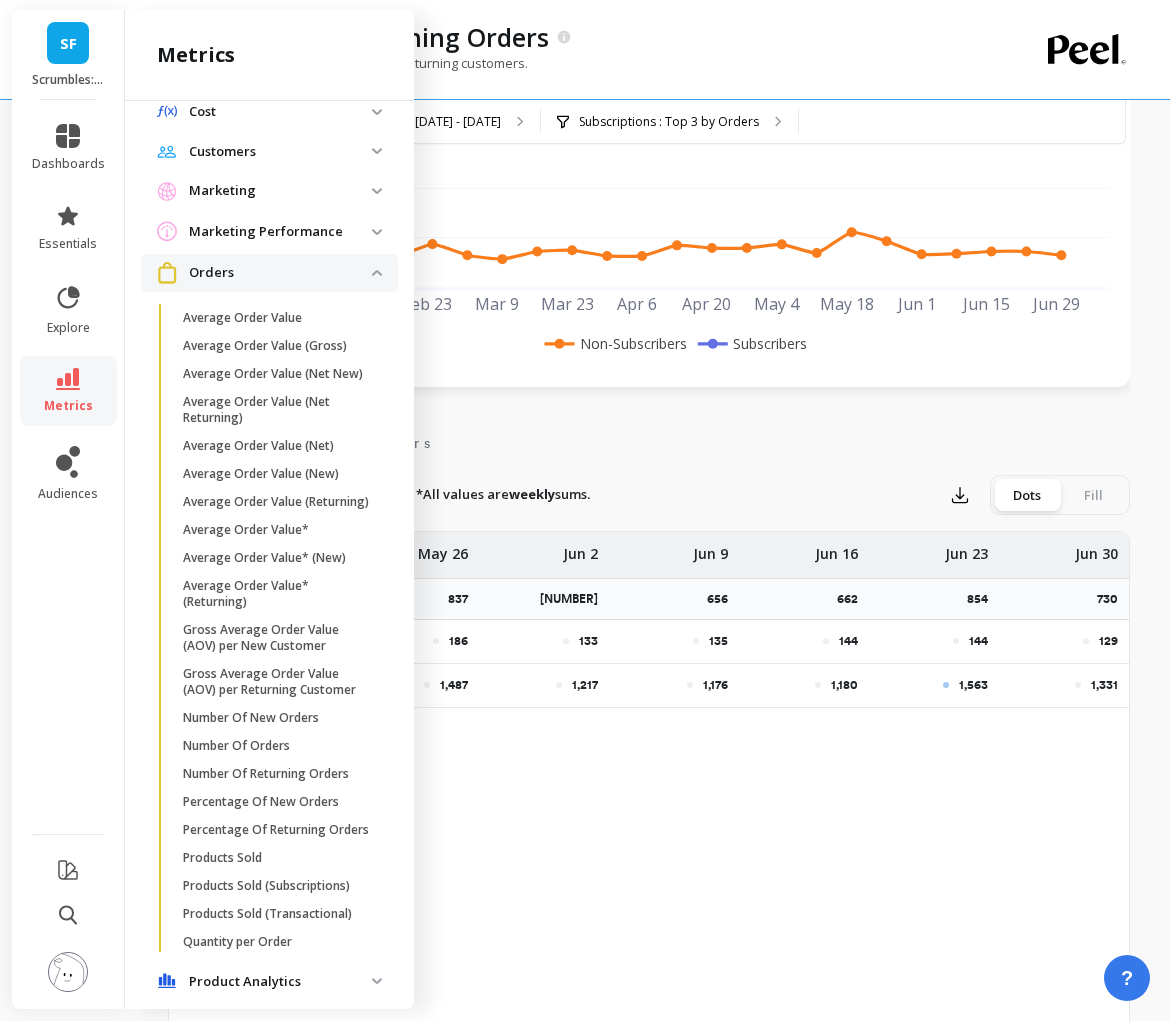 click on "Orders" at bounding box center (280, 273) 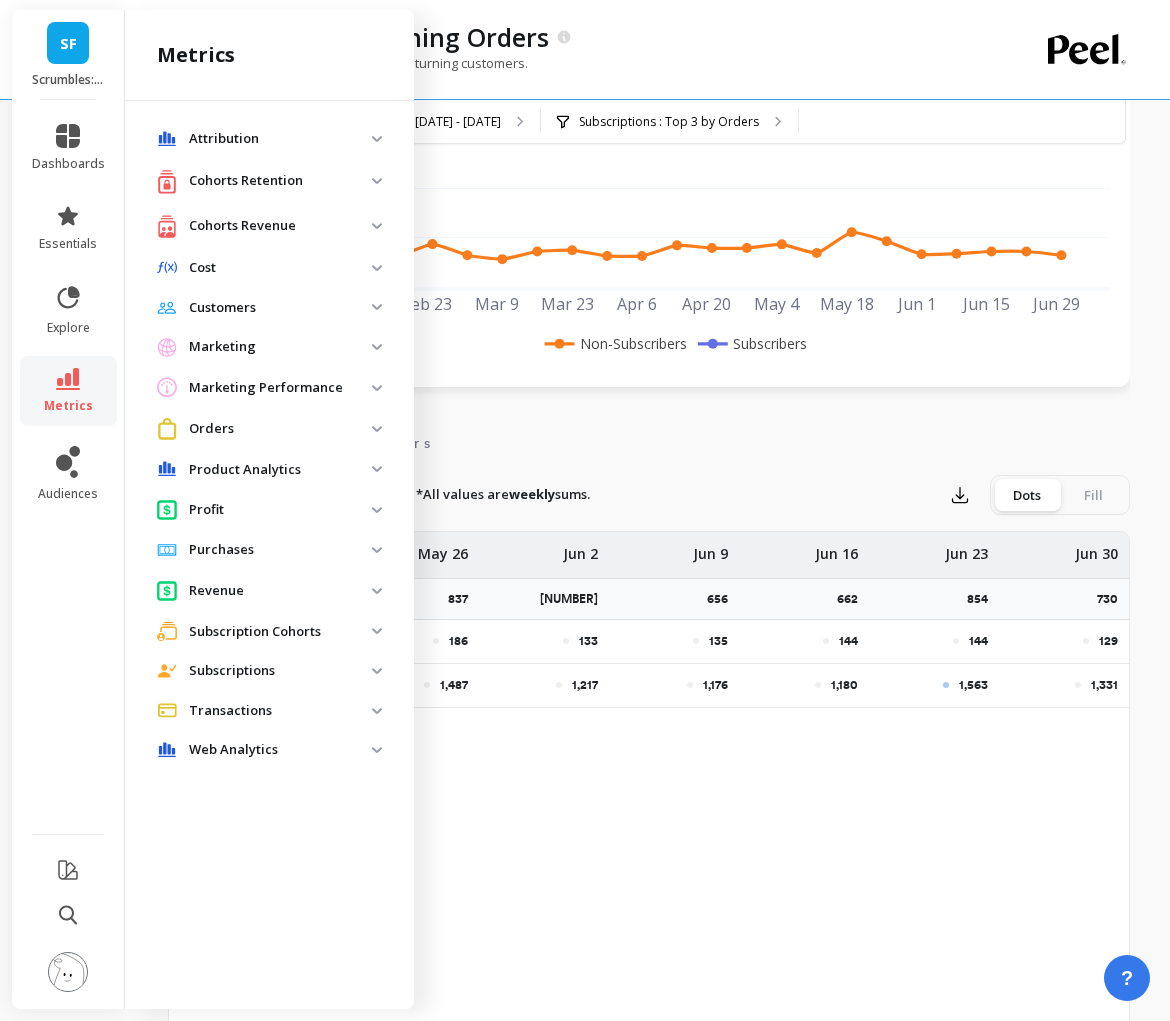 click on "Revenue" at bounding box center [280, 591] 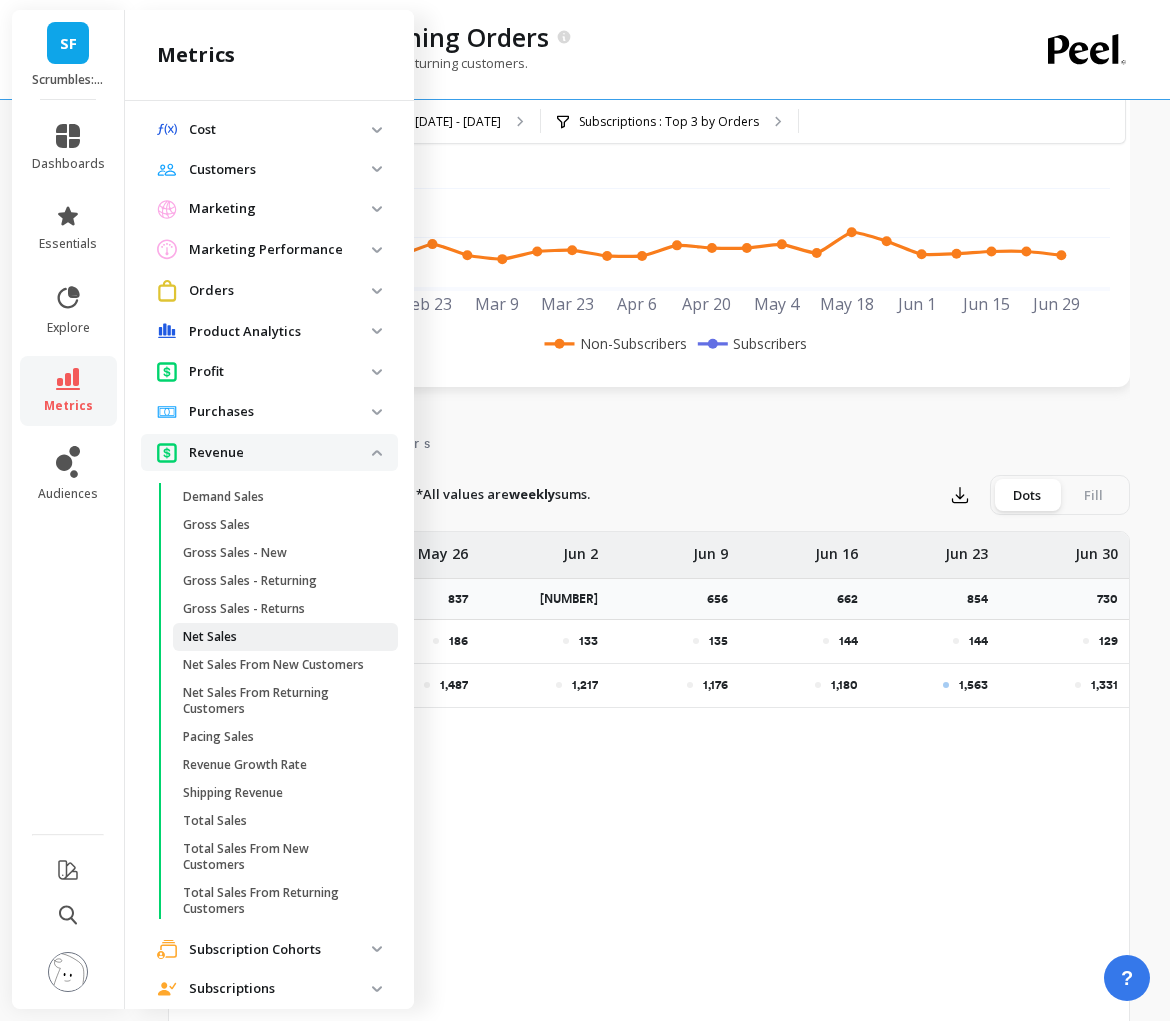 scroll, scrollTop: 153, scrollLeft: 0, axis: vertical 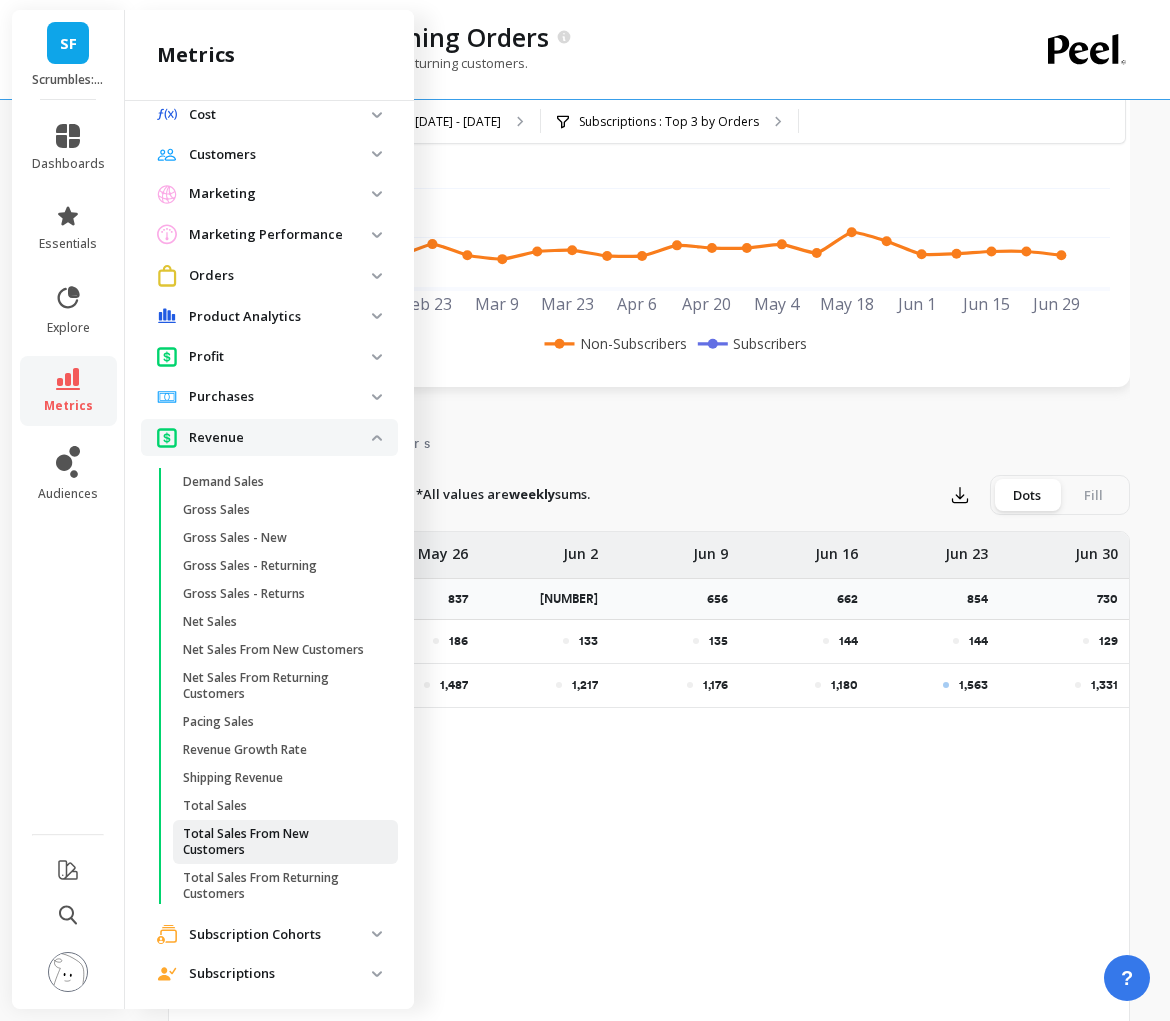 click on "Total Sales From New Customers" at bounding box center [278, 842] 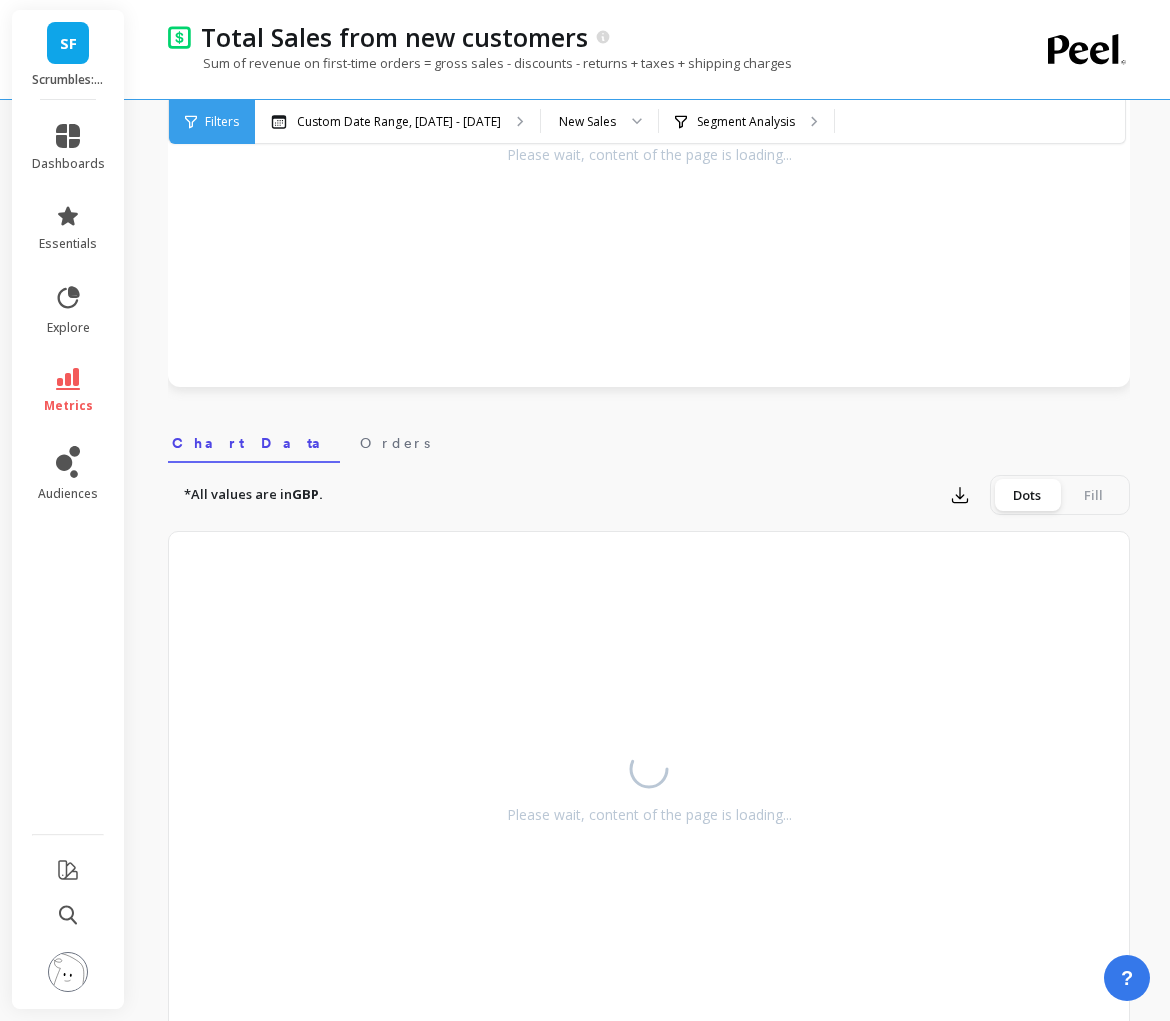 scroll, scrollTop: 0, scrollLeft: 0, axis: both 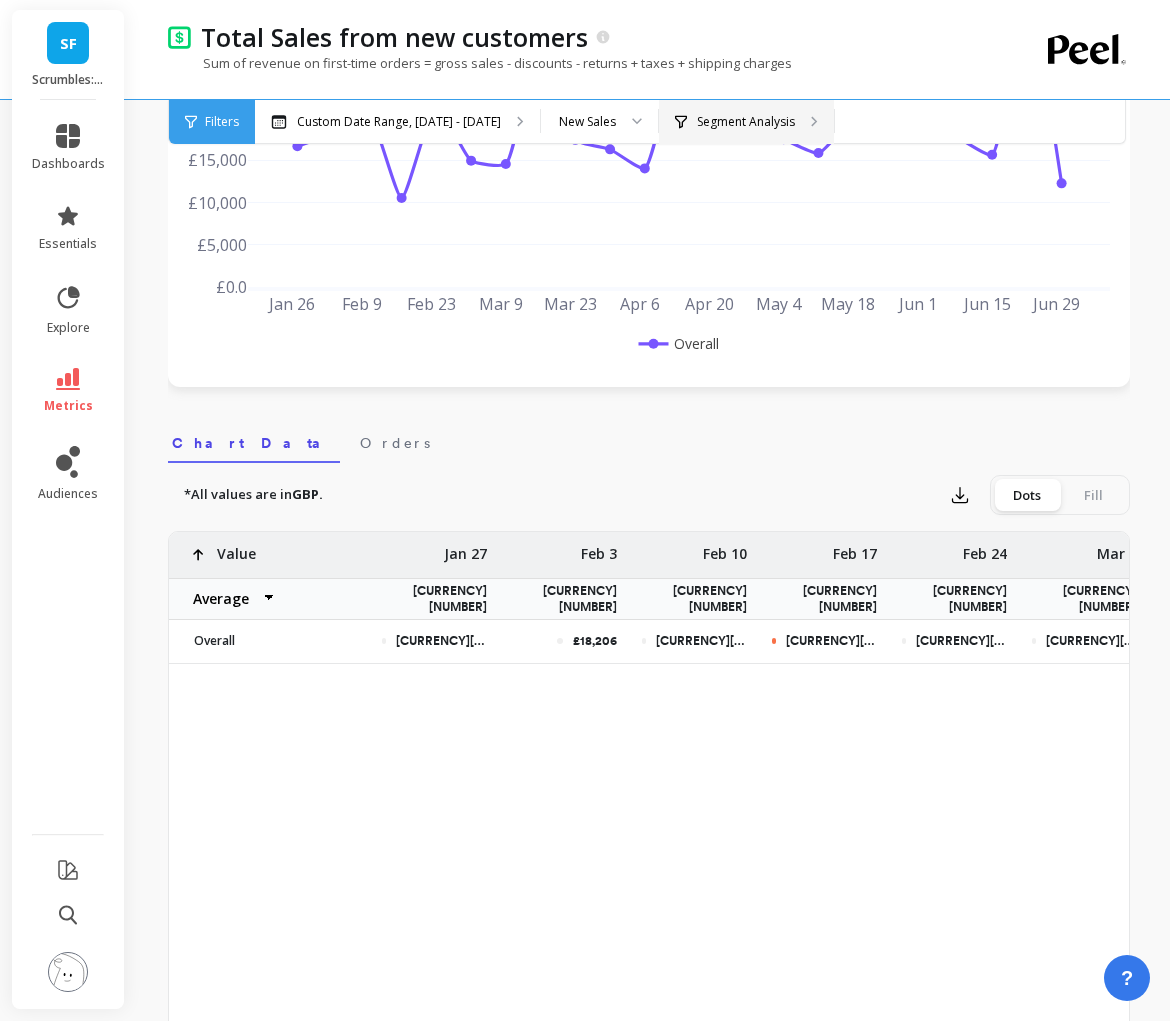 click on "Segment Analysis" at bounding box center [397, 122] 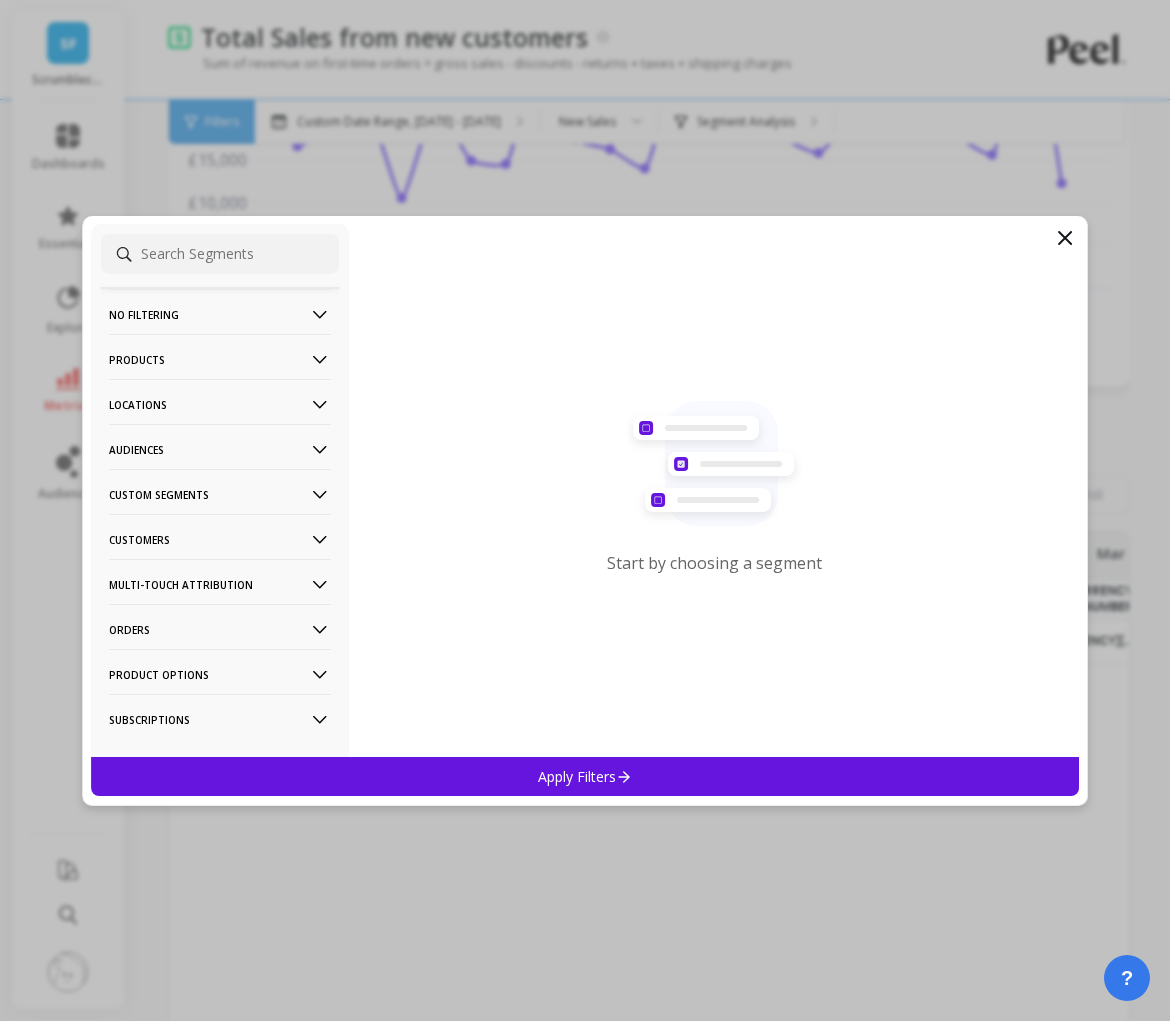 click on "Customers" at bounding box center (220, 314) 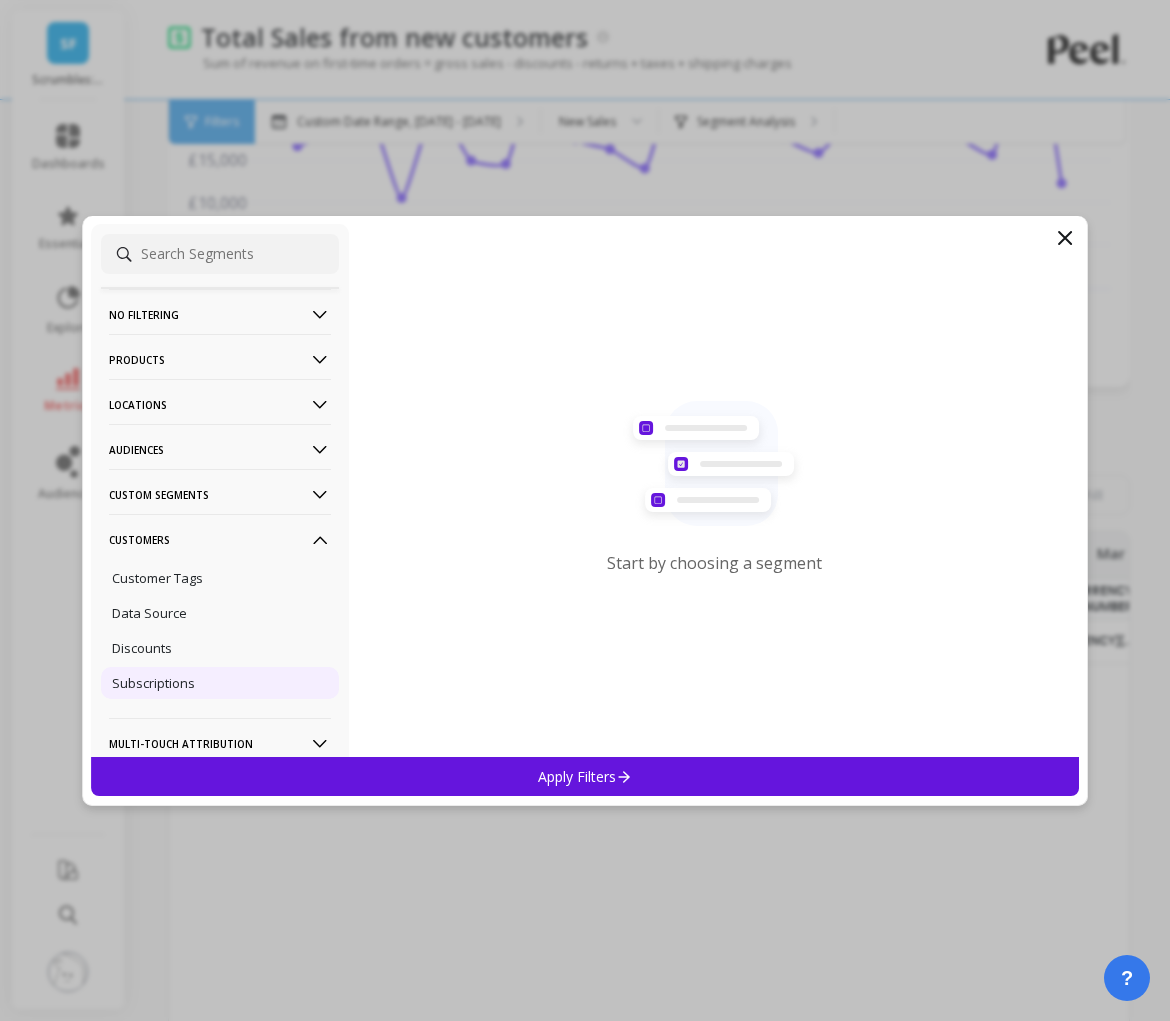 click on "Subscriptions" at bounding box center (153, 683) 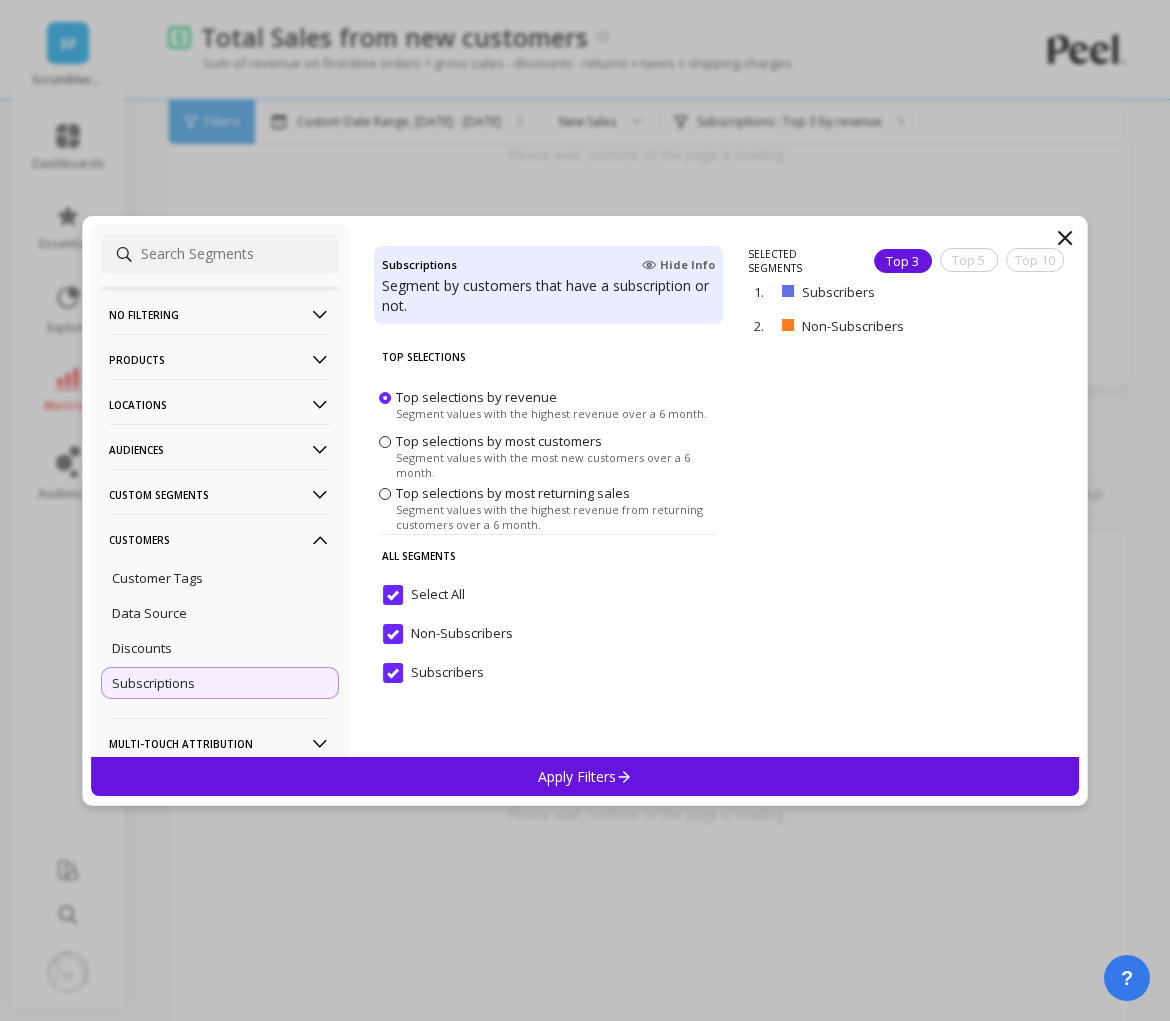 click on "Apply Filters" at bounding box center [585, 776] 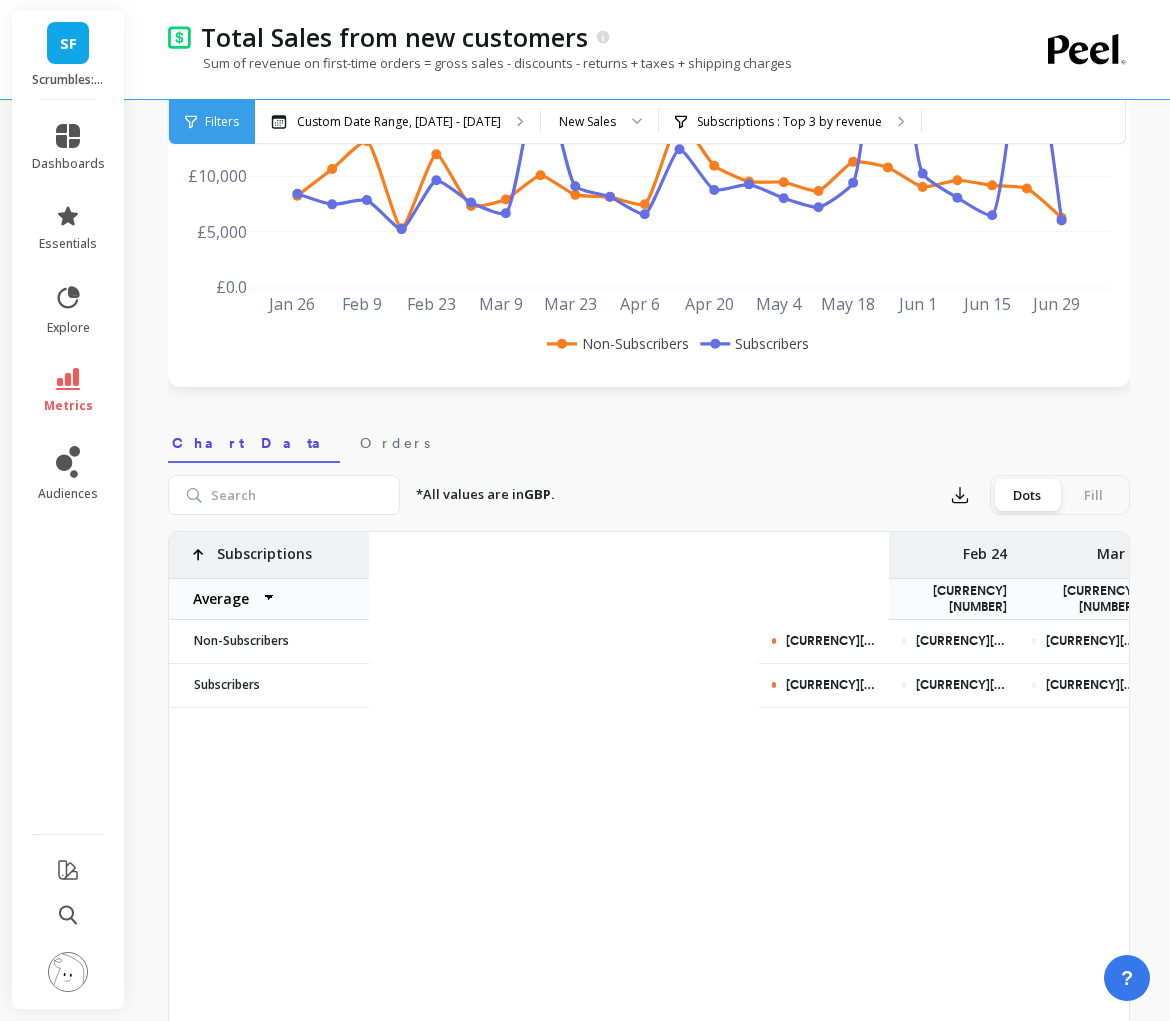 scroll, scrollTop: 0, scrollLeft: 2229, axis: horizontal 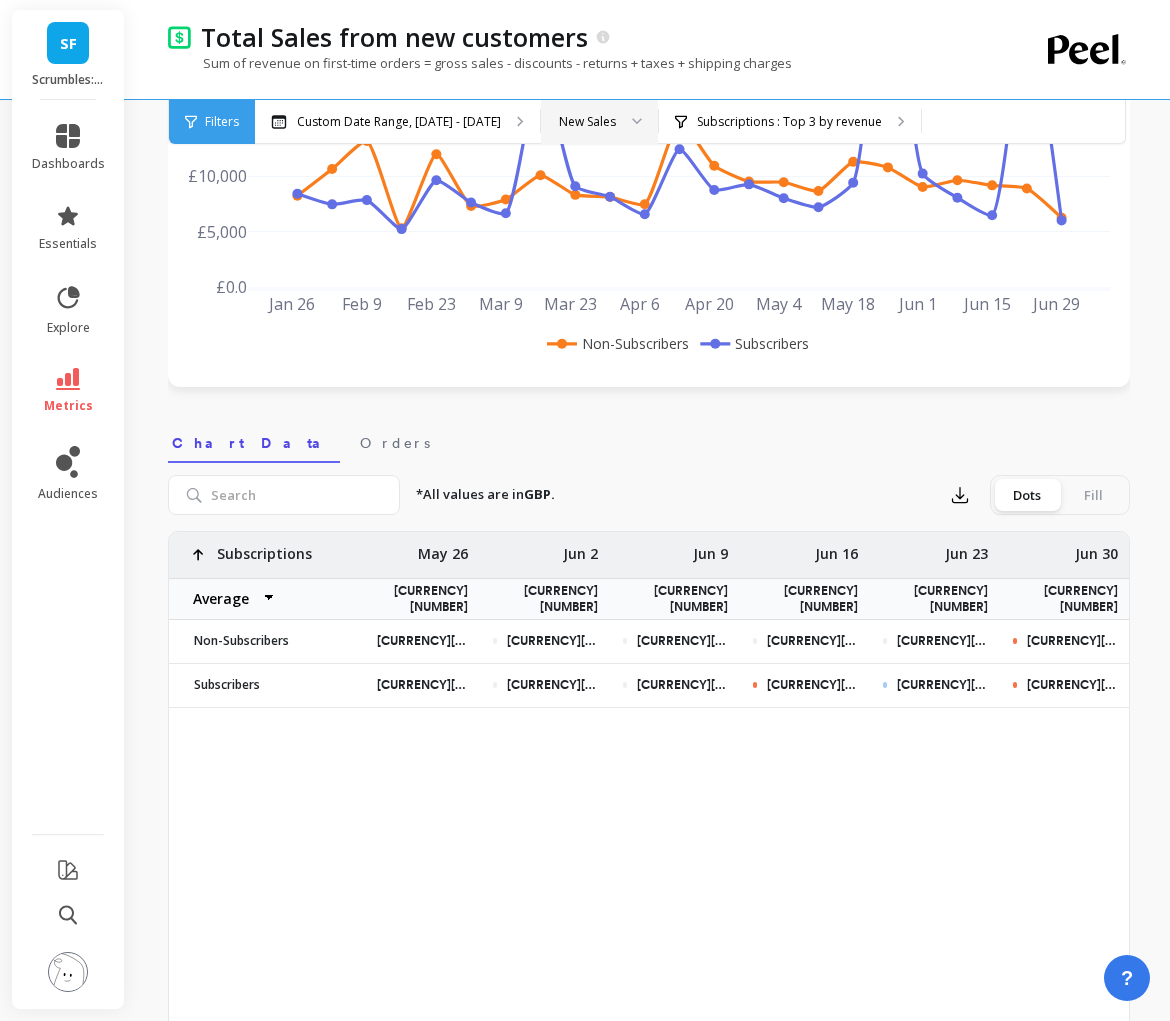 click at bounding box center [630, 122] 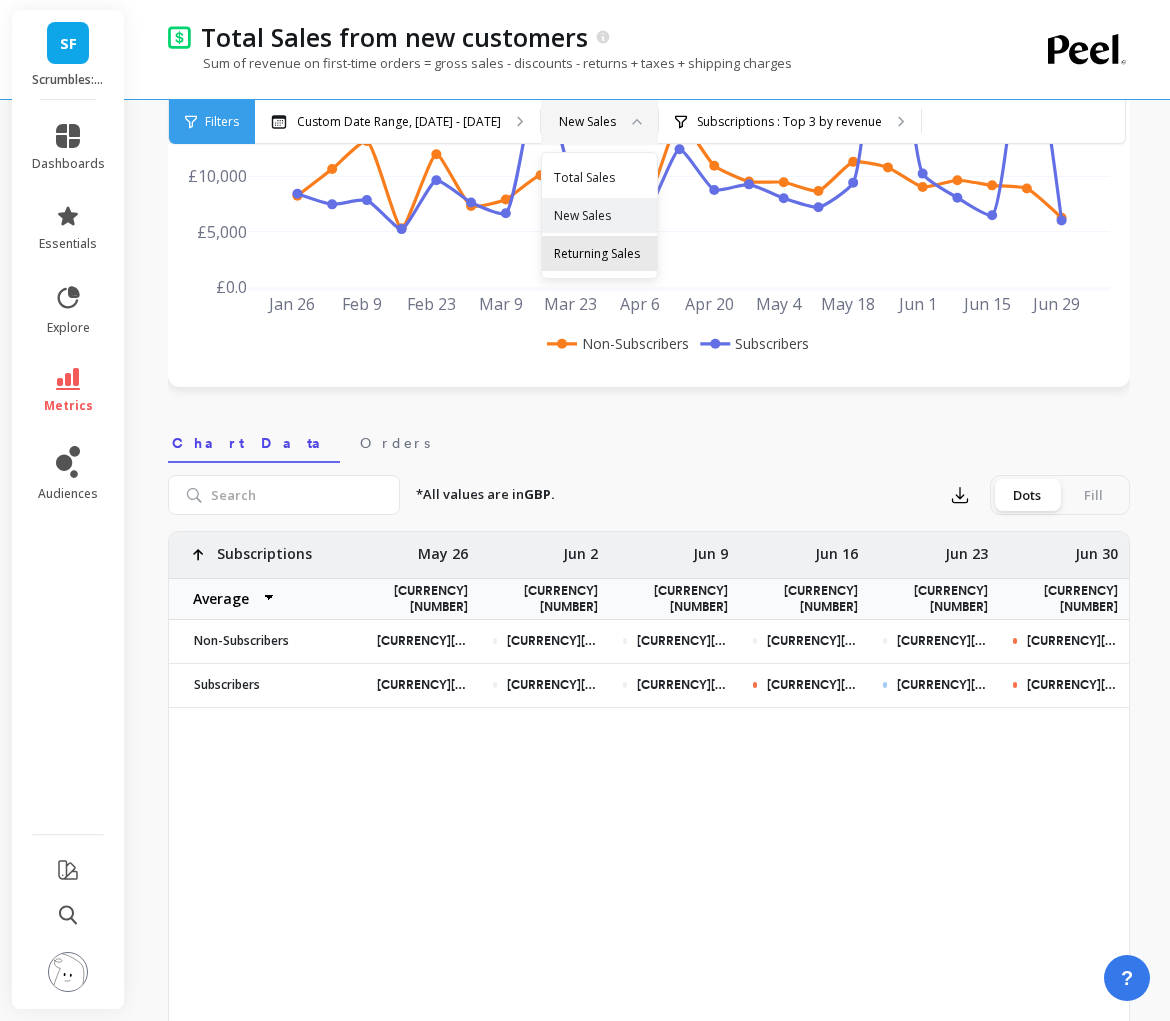 click on "Returning Sales" at bounding box center [599, 253] 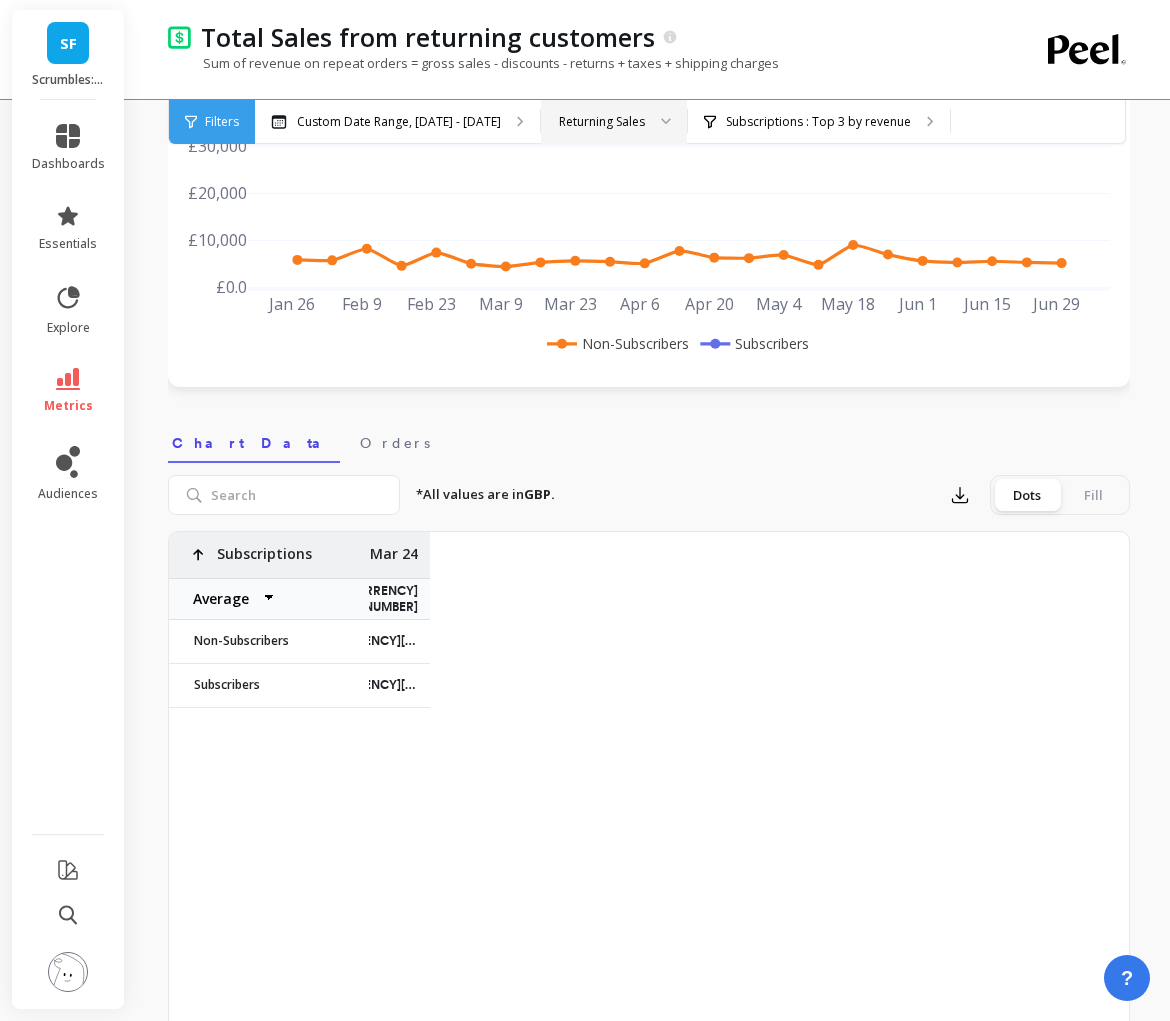 scroll, scrollTop: 0, scrollLeft: 2229, axis: horizontal 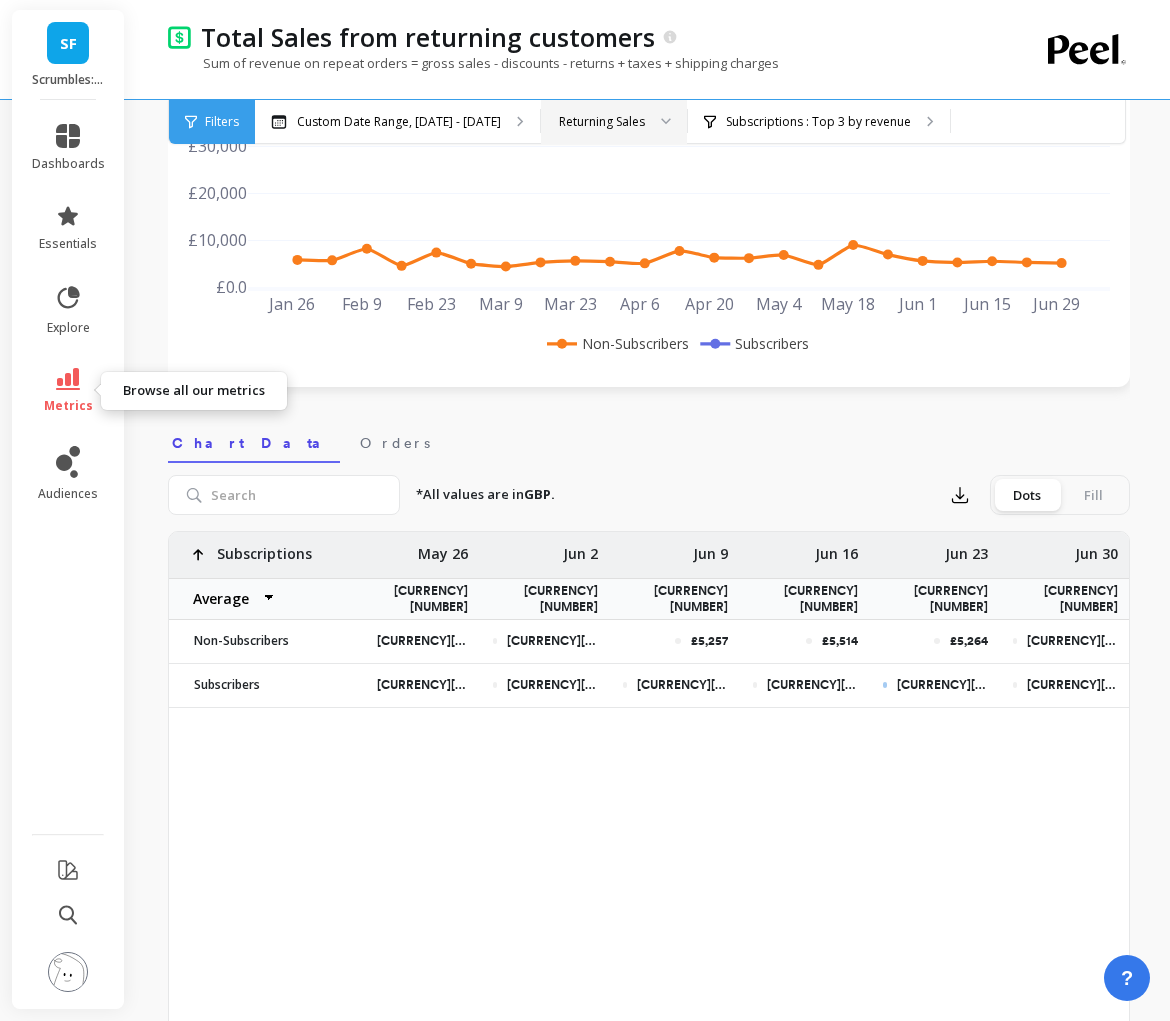 click at bounding box center [68, 379] 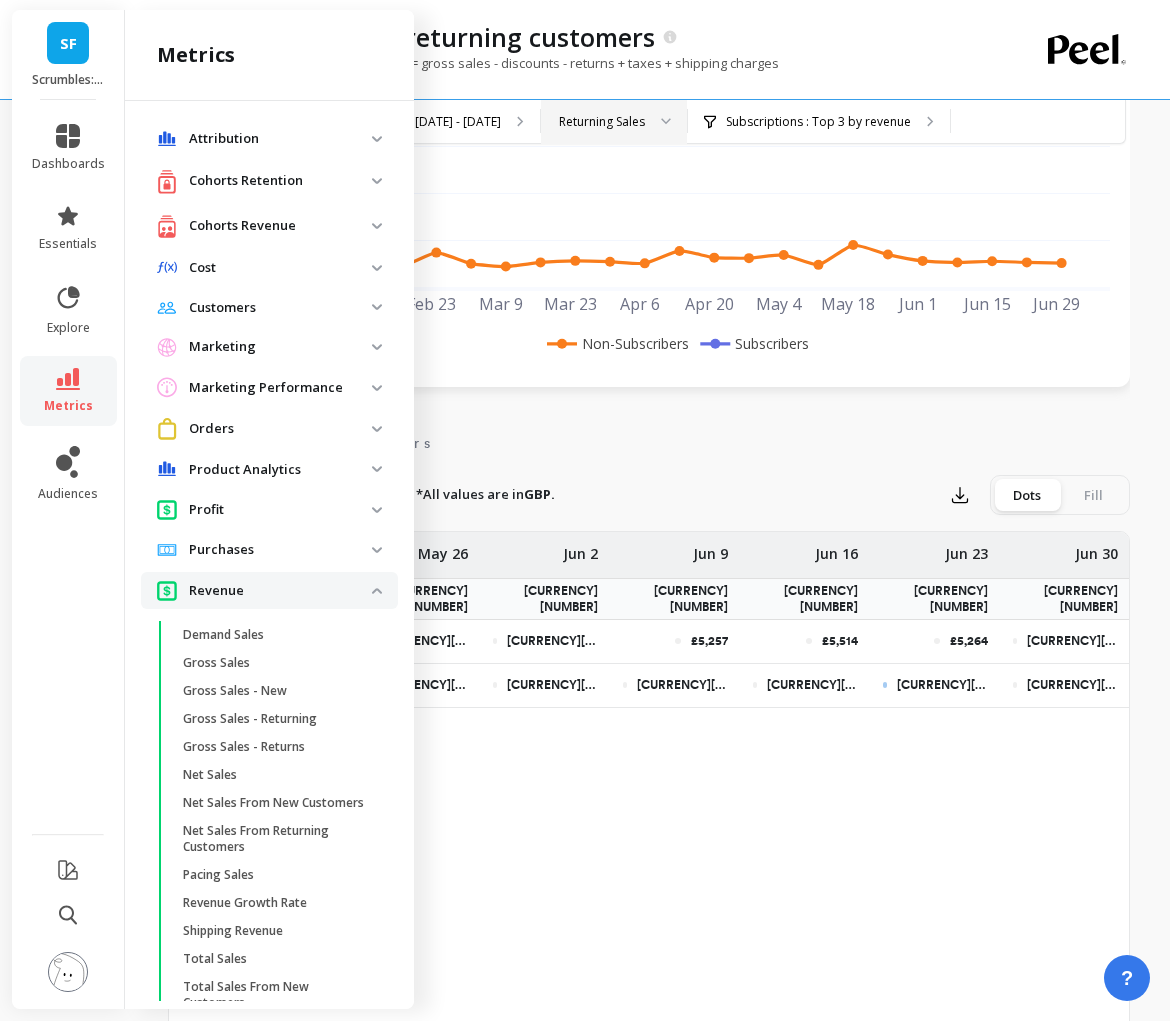 scroll, scrollTop: 153, scrollLeft: 0, axis: vertical 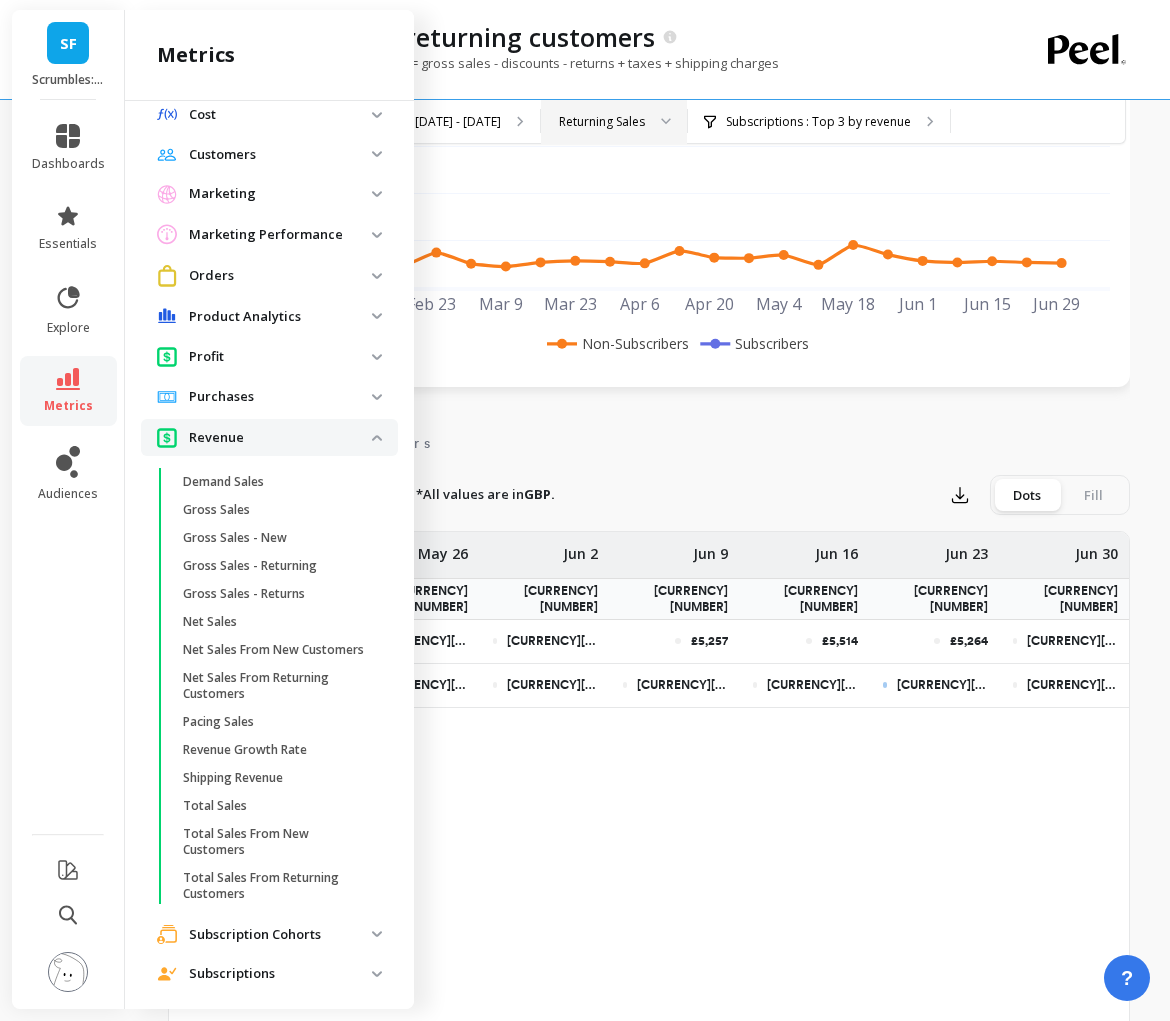 click on "Revenue" at bounding box center (280, 438) 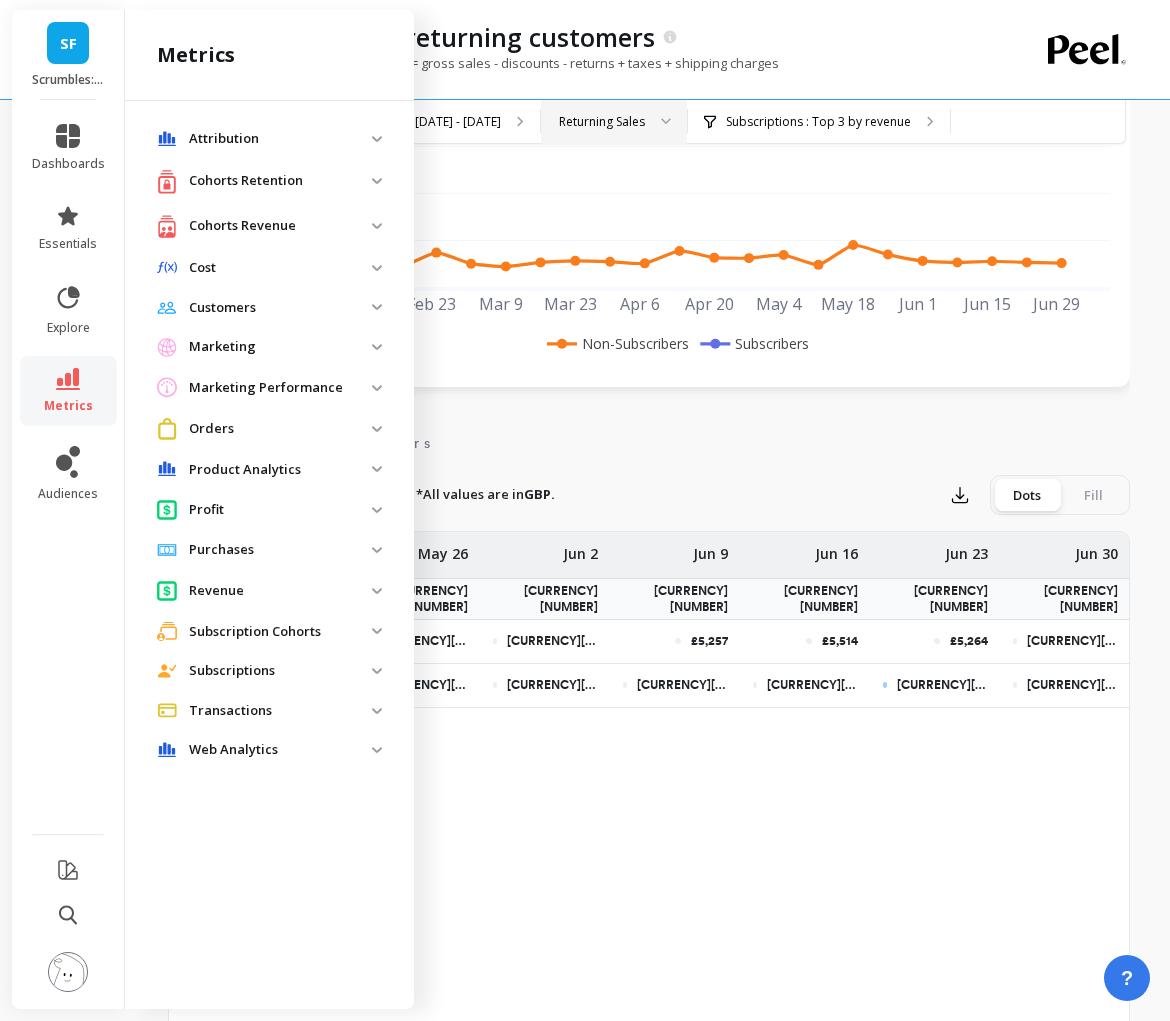 scroll, scrollTop: 0, scrollLeft: 0, axis: both 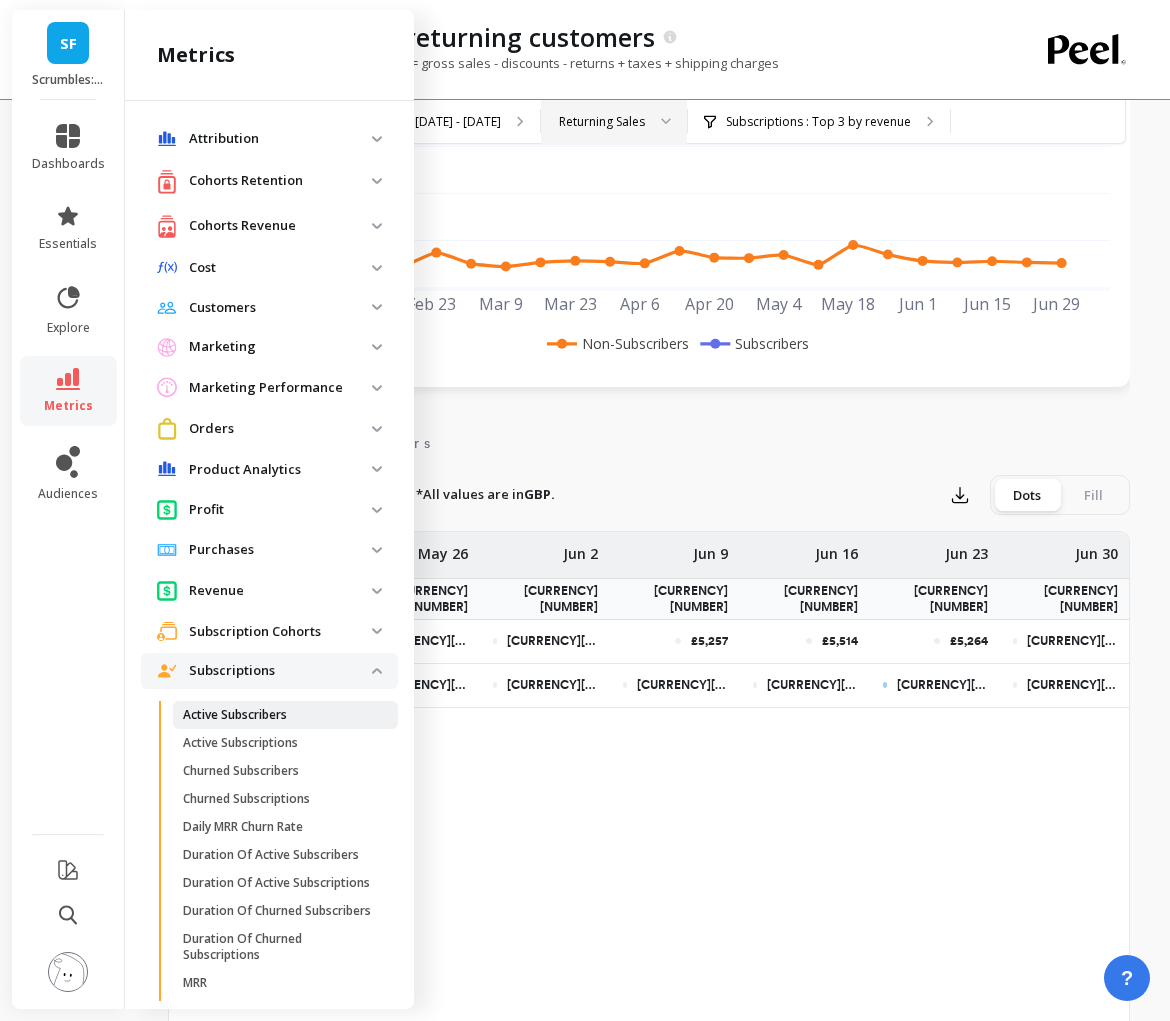 click on "Active Subscribers" at bounding box center [235, 715] 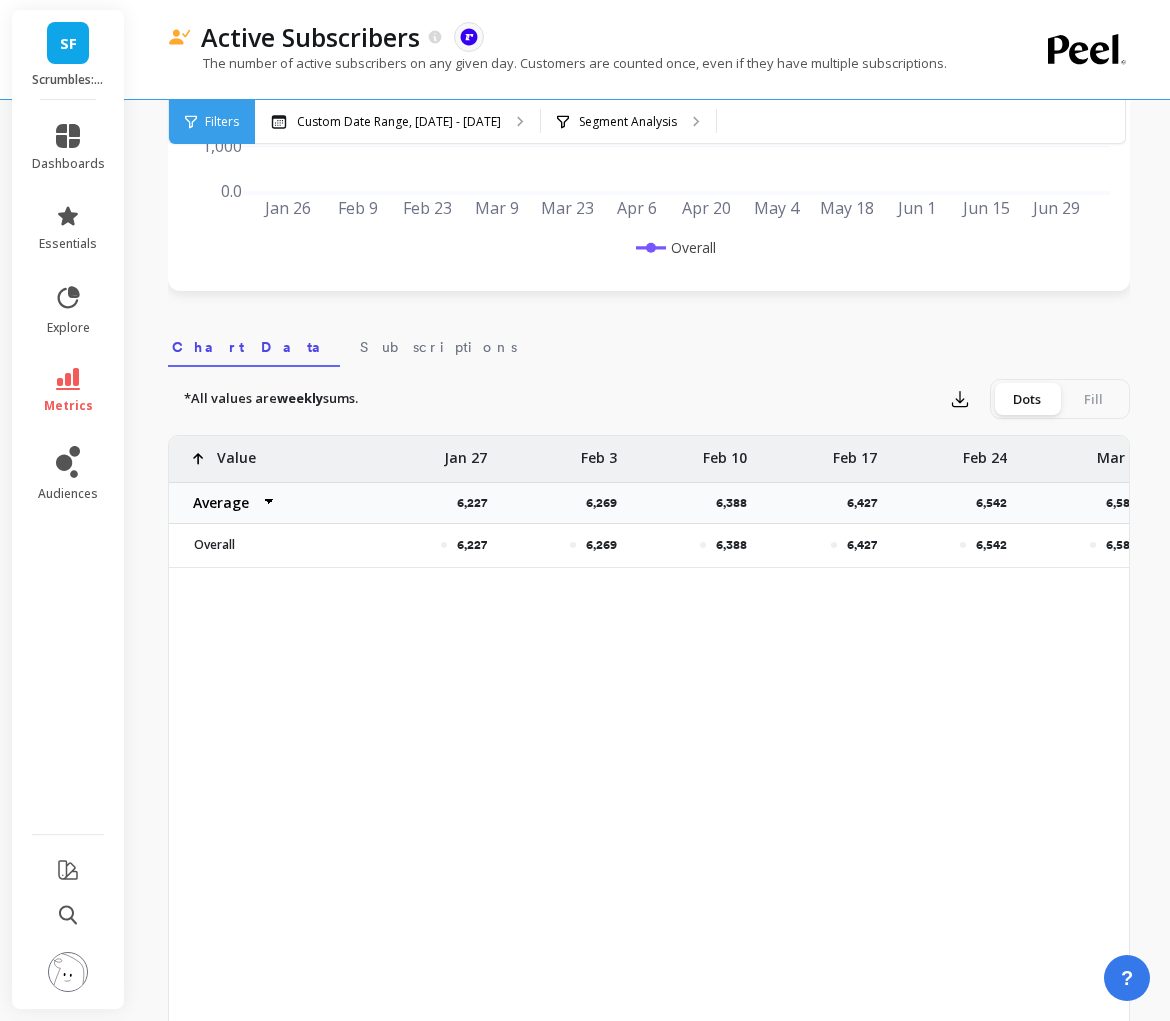 scroll, scrollTop: 466, scrollLeft: 0, axis: vertical 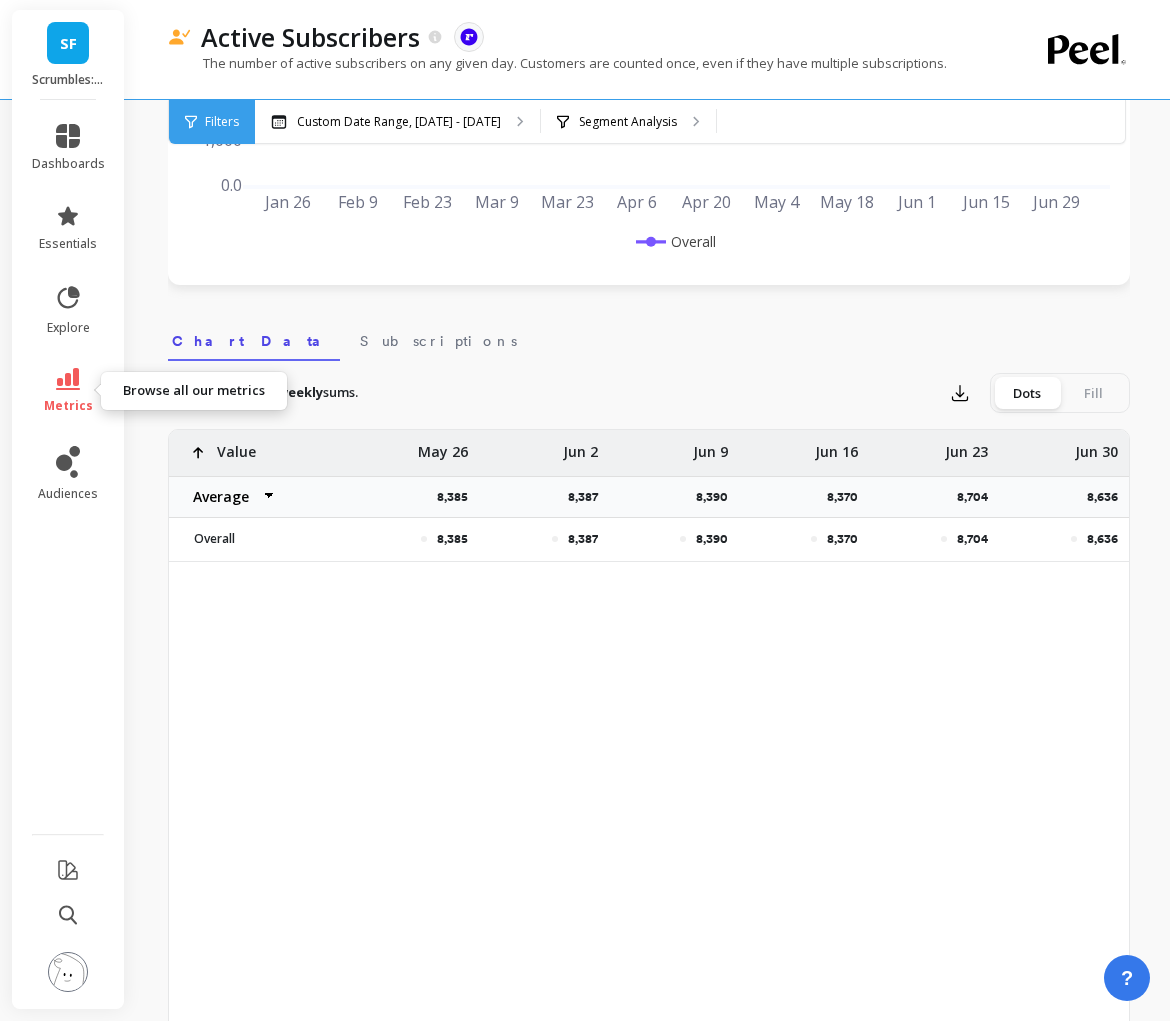 click at bounding box center (68, 379) 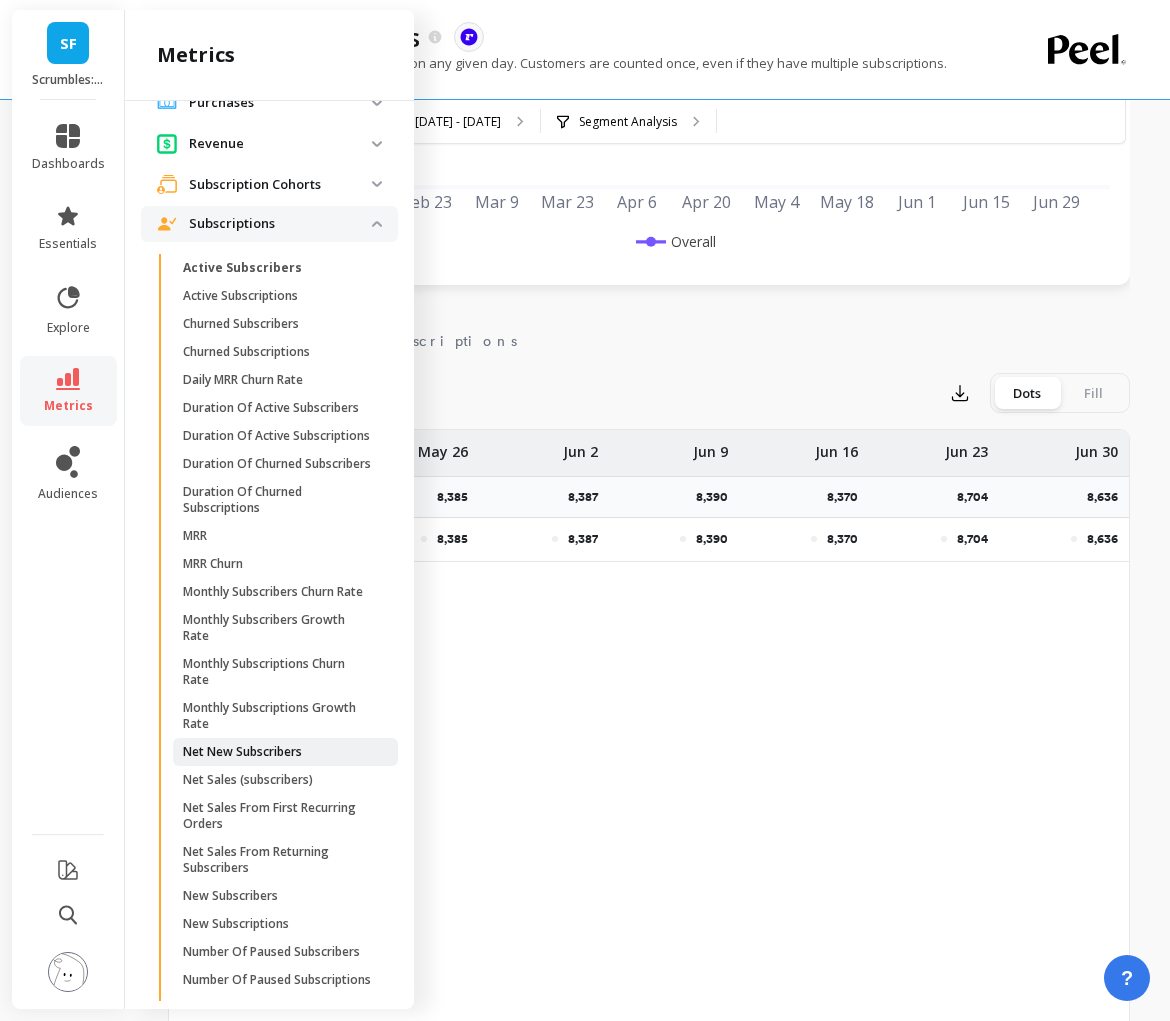 scroll, scrollTop: 451, scrollLeft: 0, axis: vertical 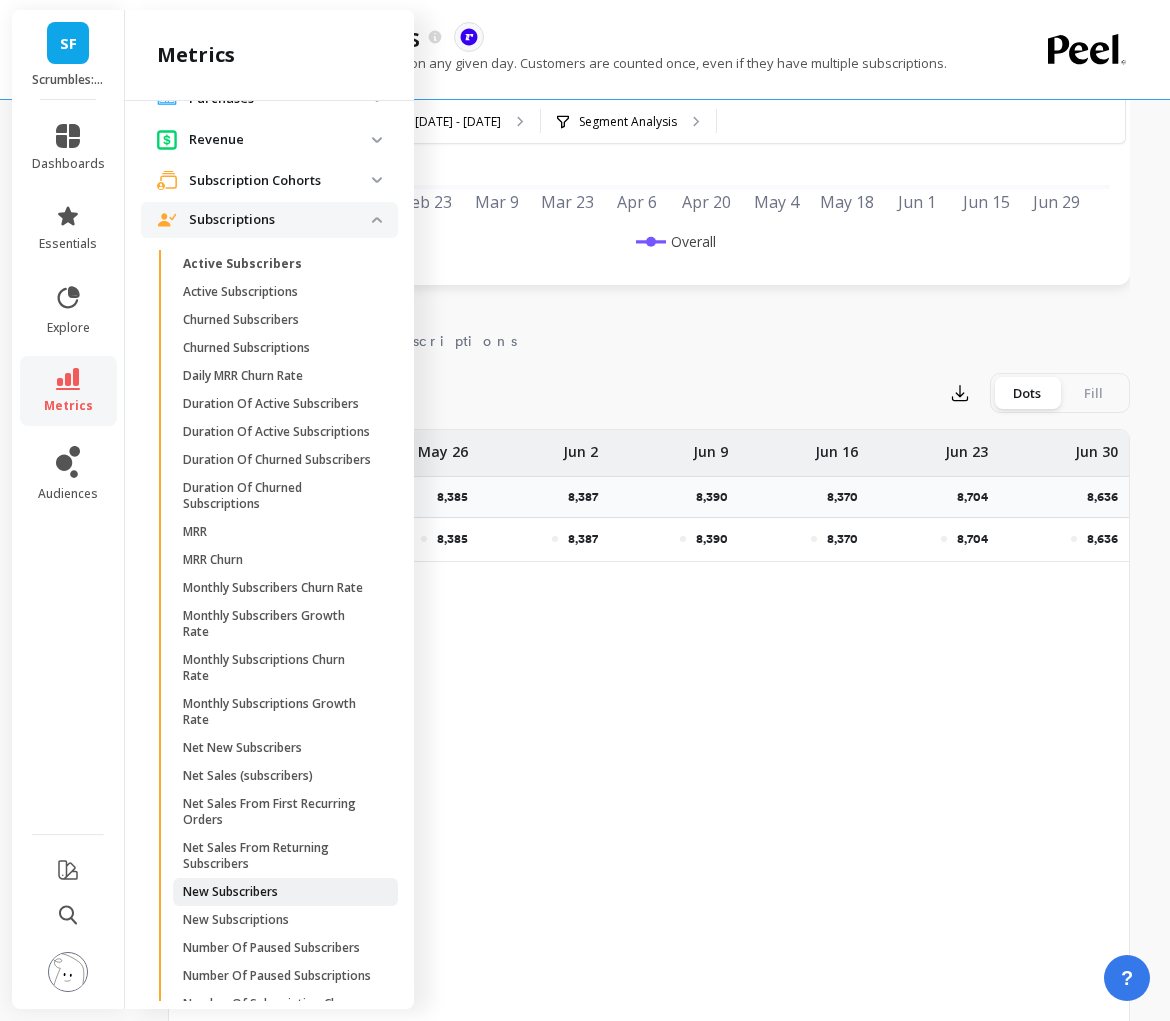 click on "New Subscribers" at bounding box center (230, 892) 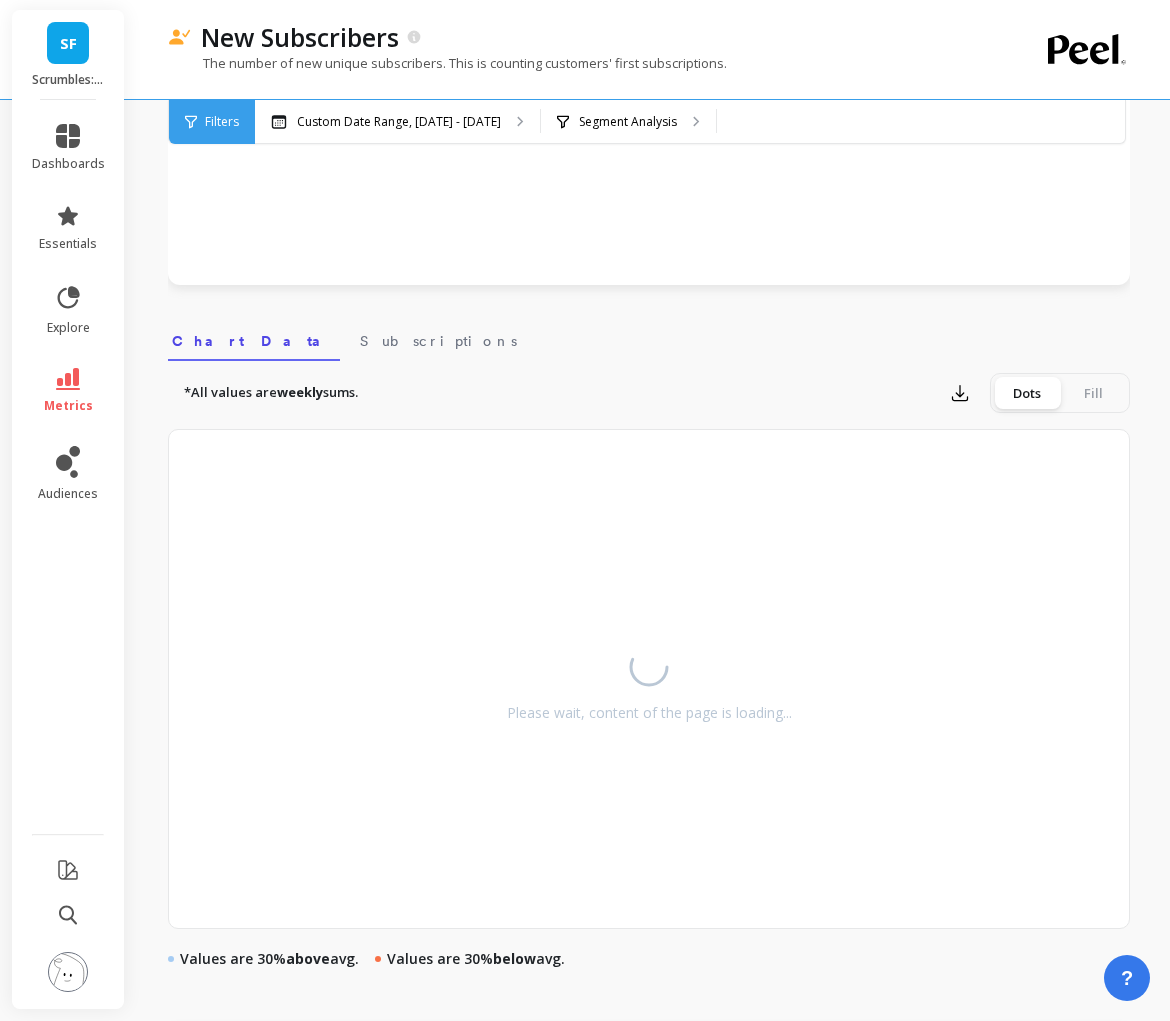 scroll, scrollTop: 0, scrollLeft: 0, axis: both 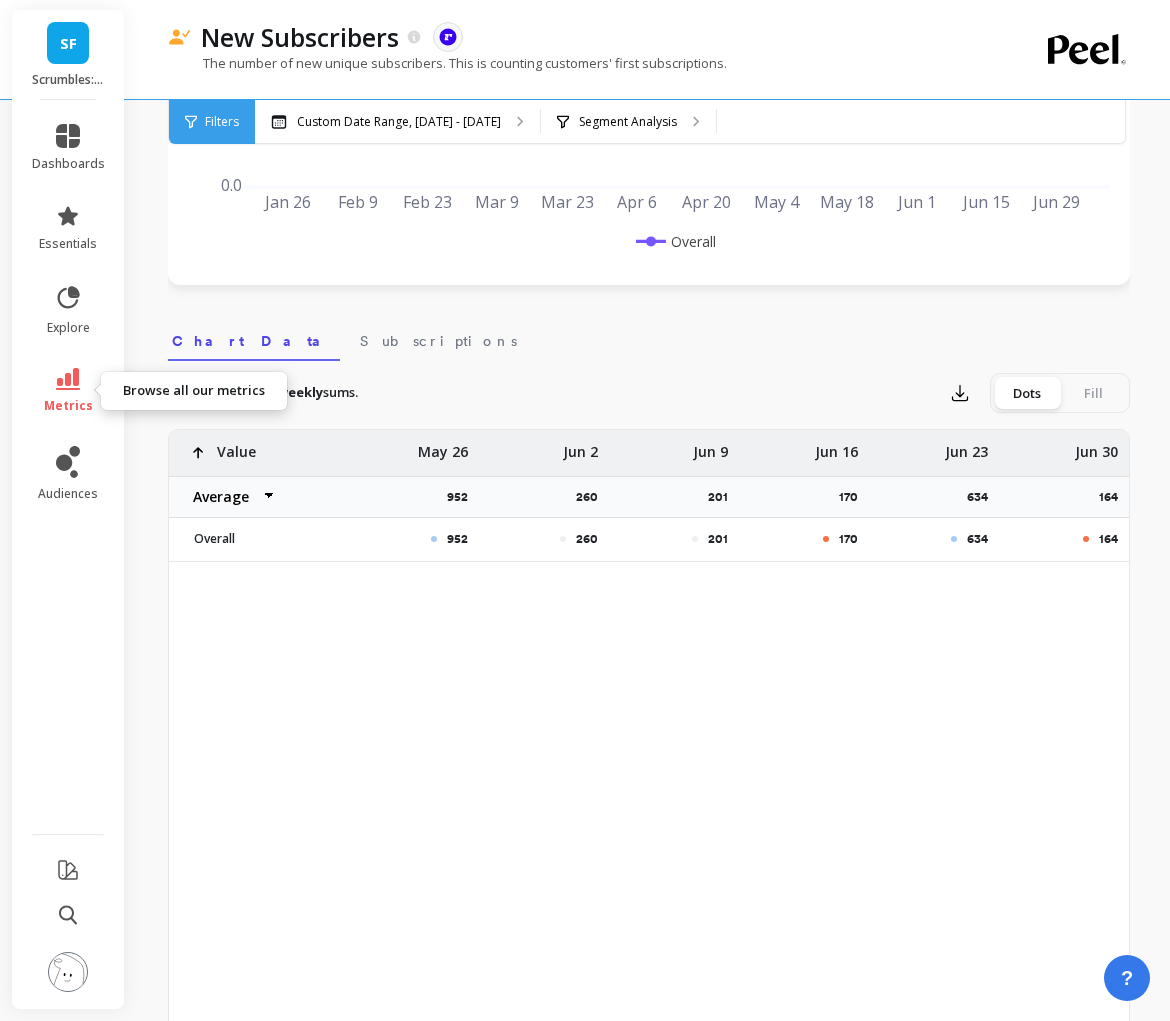 click on "metrics" at bounding box center (68, 406) 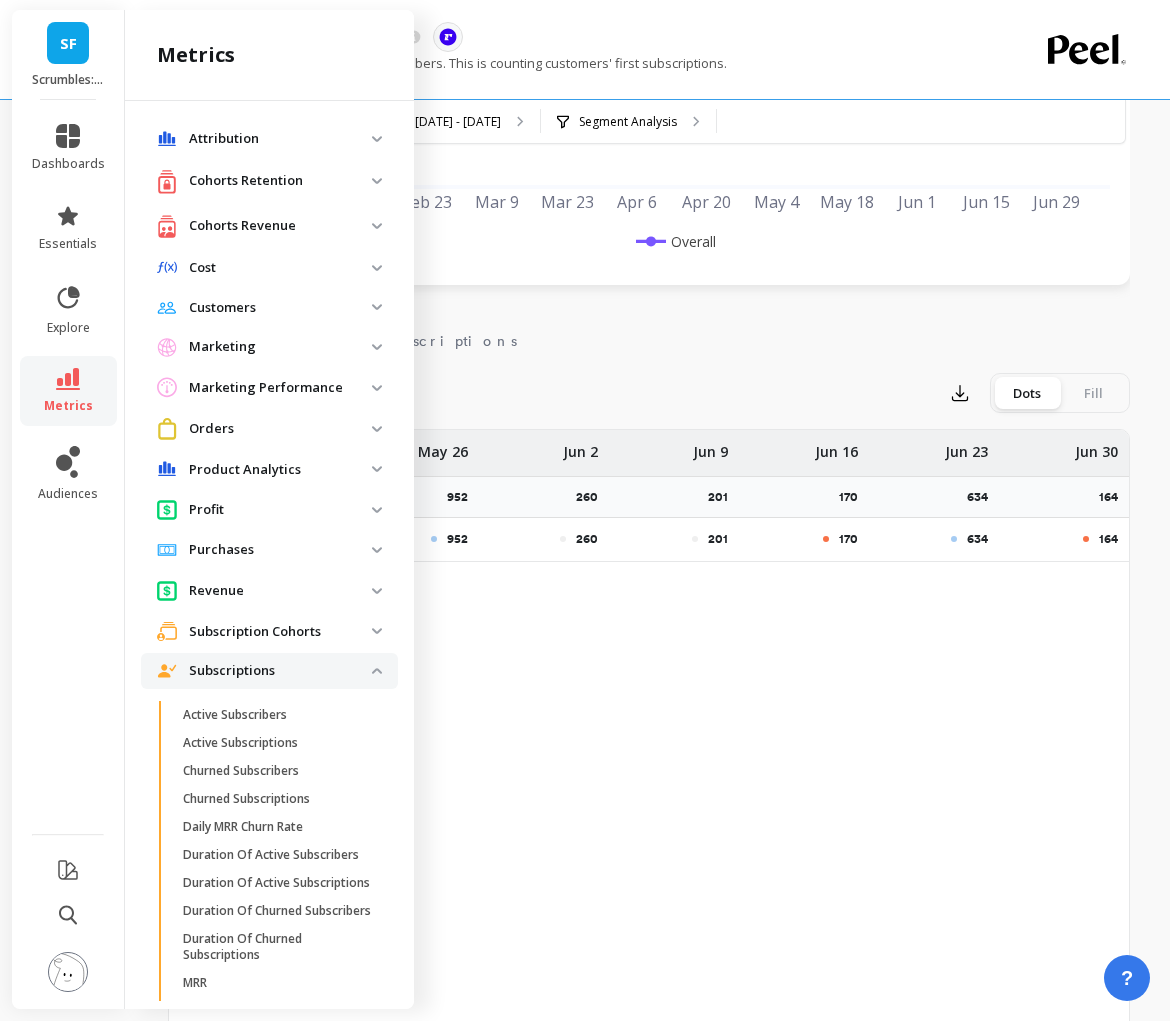 scroll, scrollTop: 451, scrollLeft: 0, axis: vertical 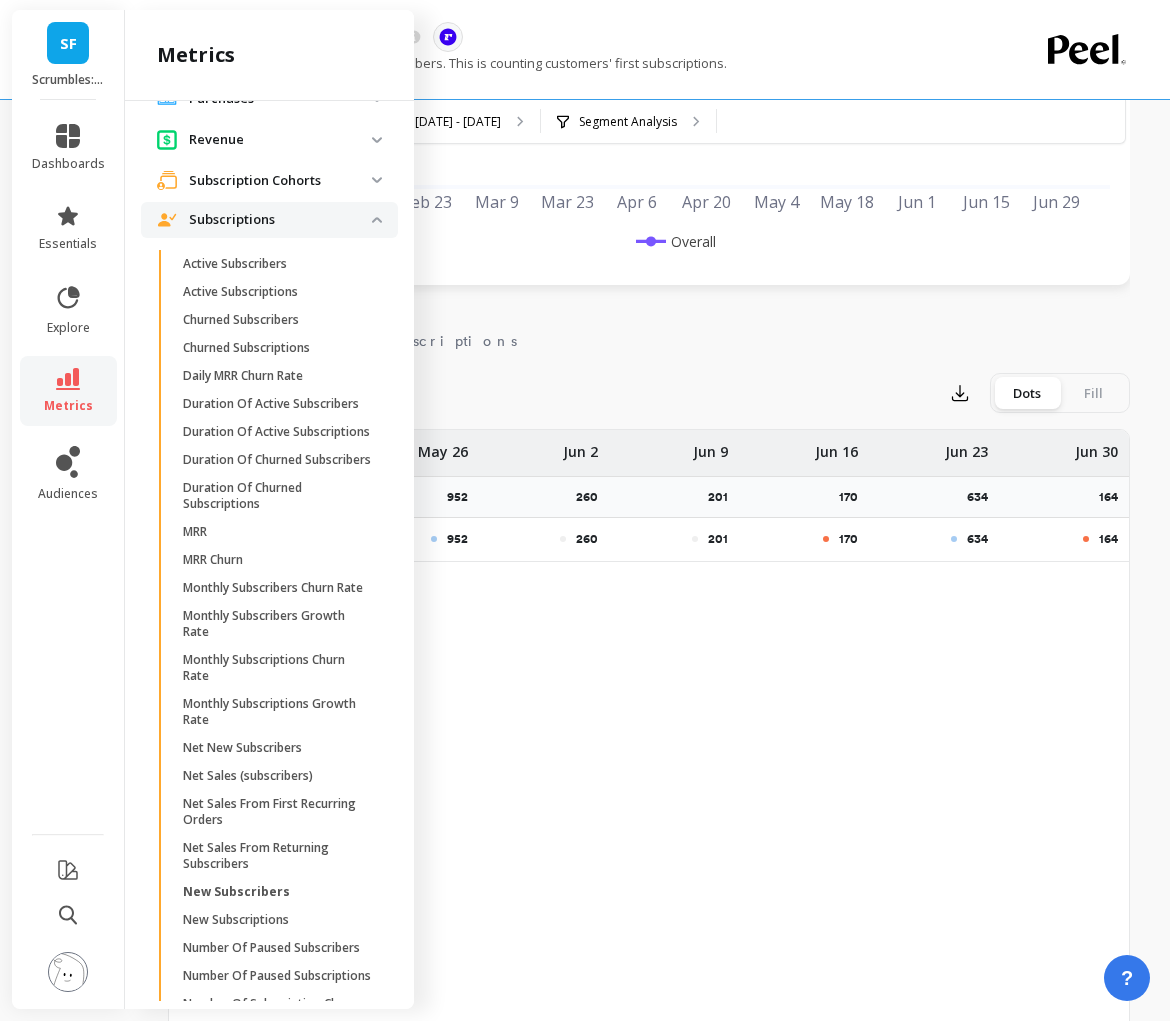 click on "Churned Subscribers" at bounding box center (241, 320) 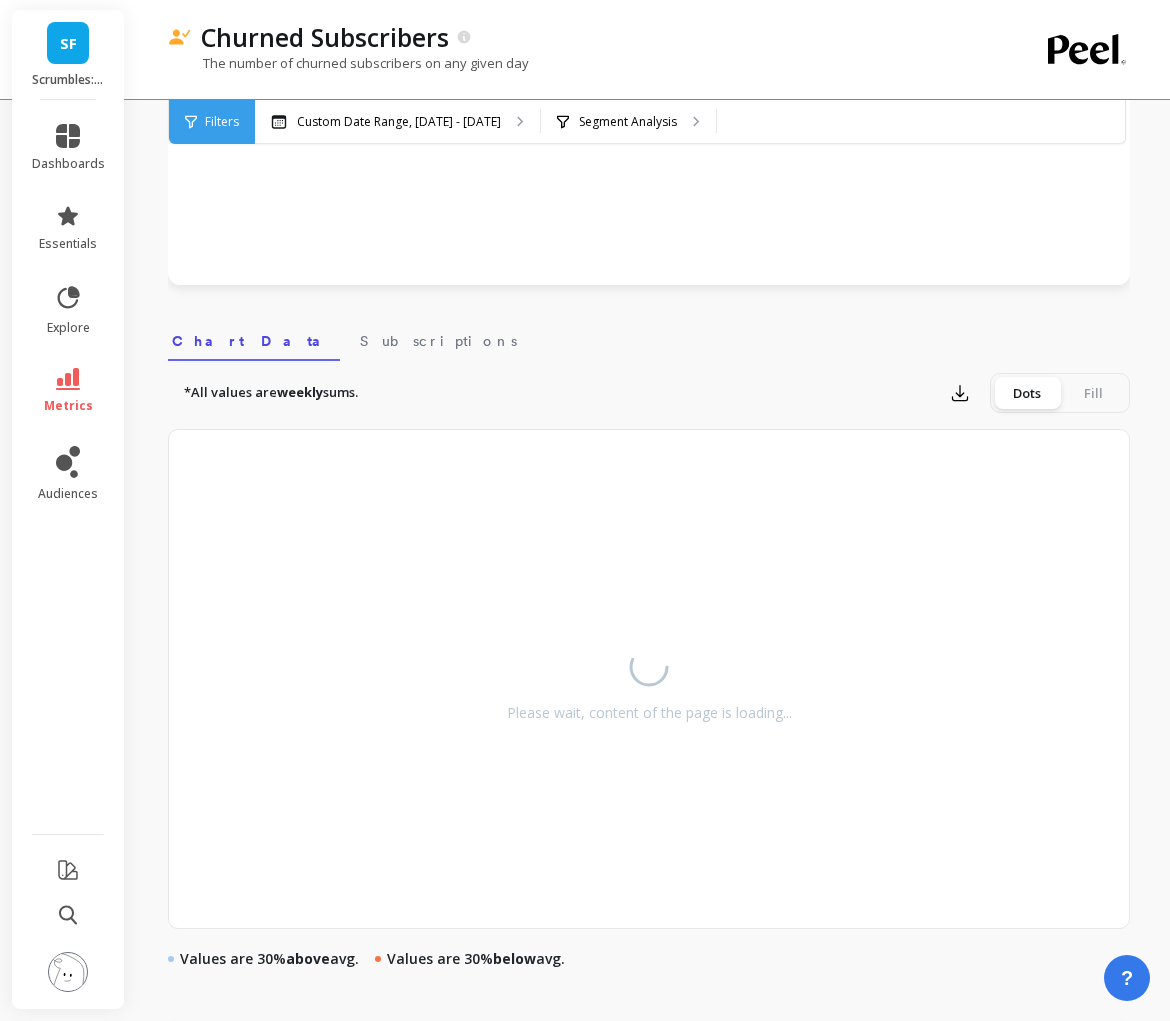 scroll, scrollTop: 0, scrollLeft: 0, axis: both 